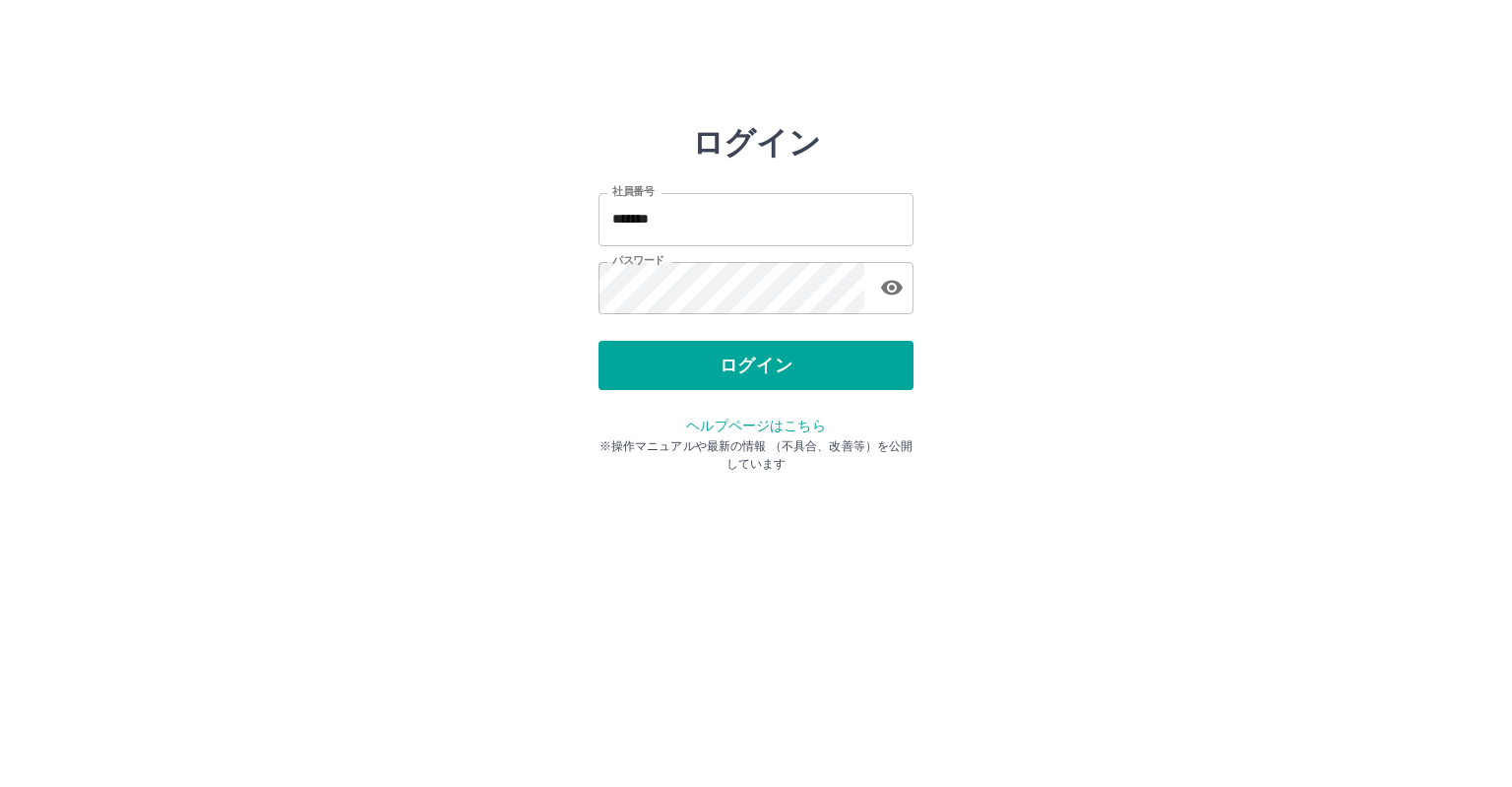 scroll, scrollTop: 0, scrollLeft: 0, axis: both 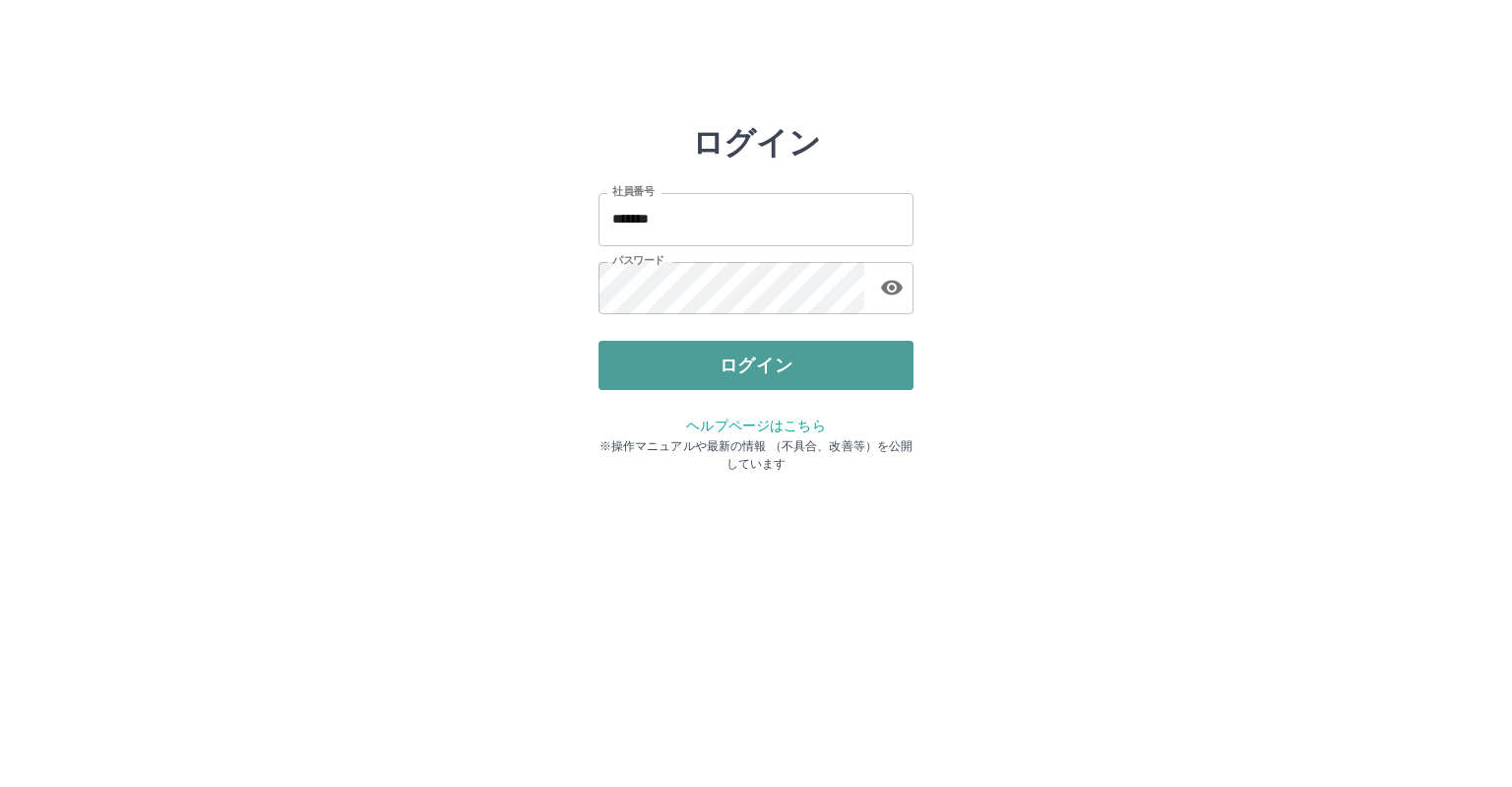 click on "ログイン" at bounding box center (756, 365) 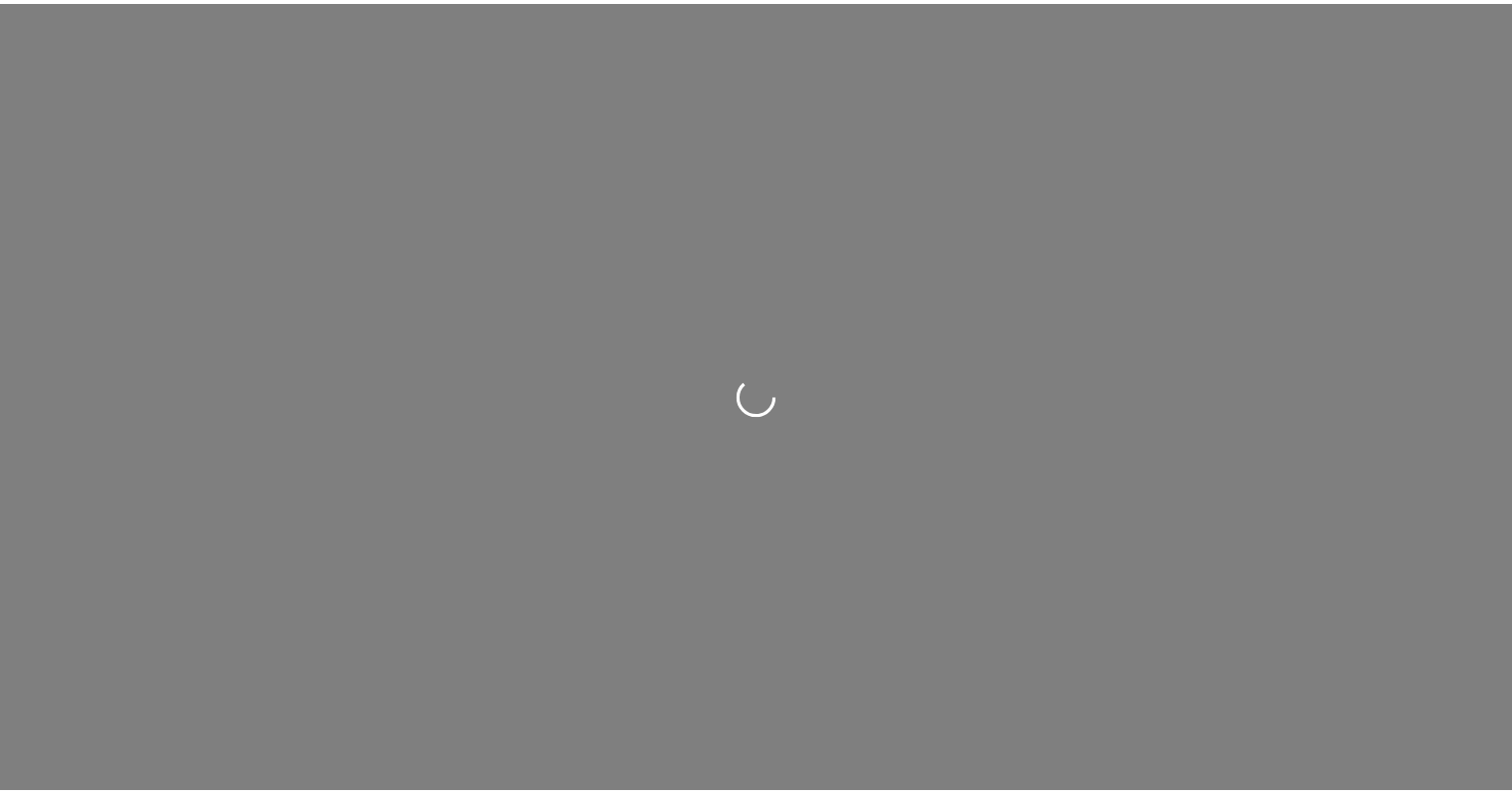 scroll, scrollTop: 0, scrollLeft: 0, axis: both 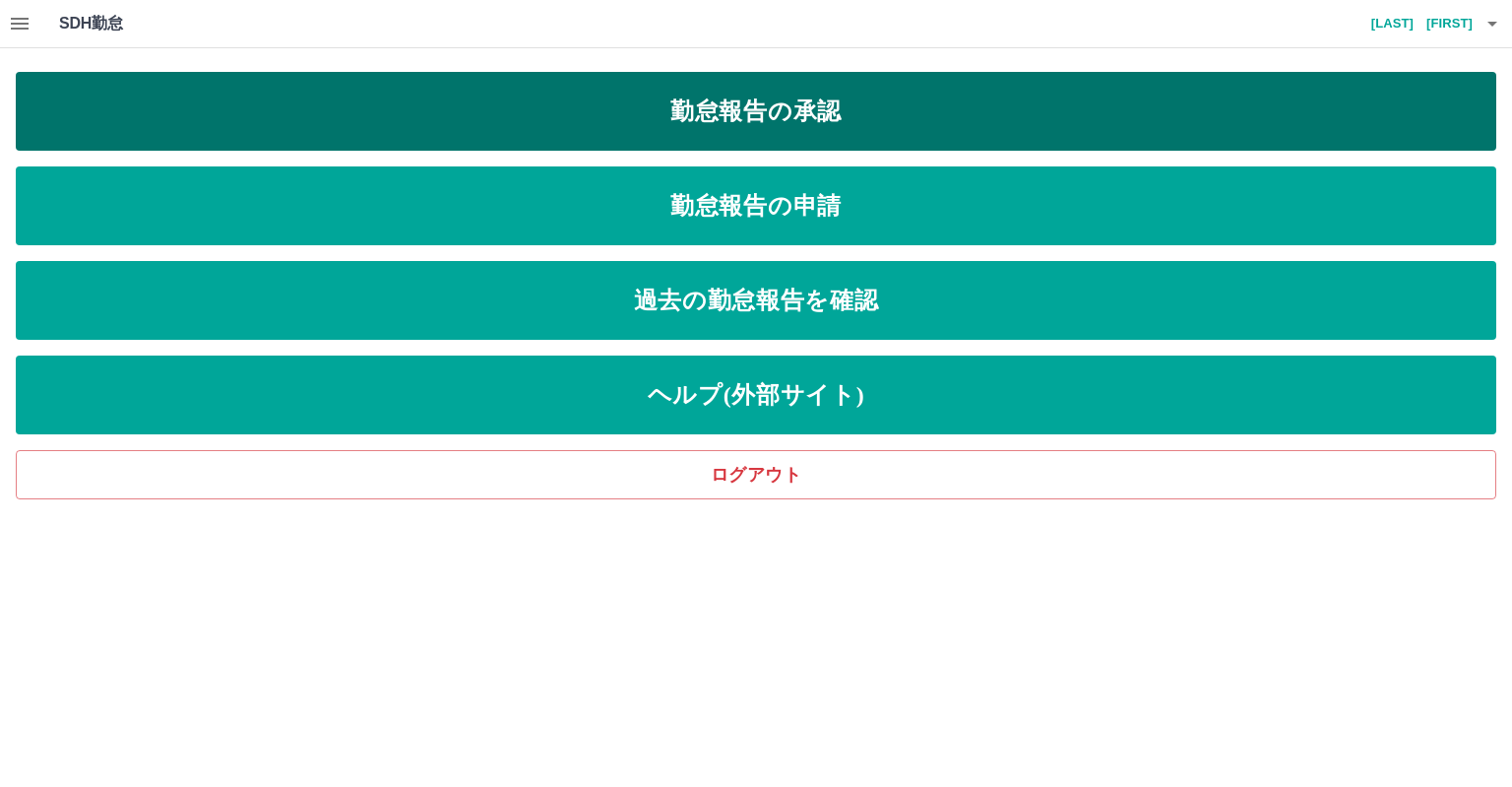click on "勤怠報告の承認" at bounding box center [756, 111] 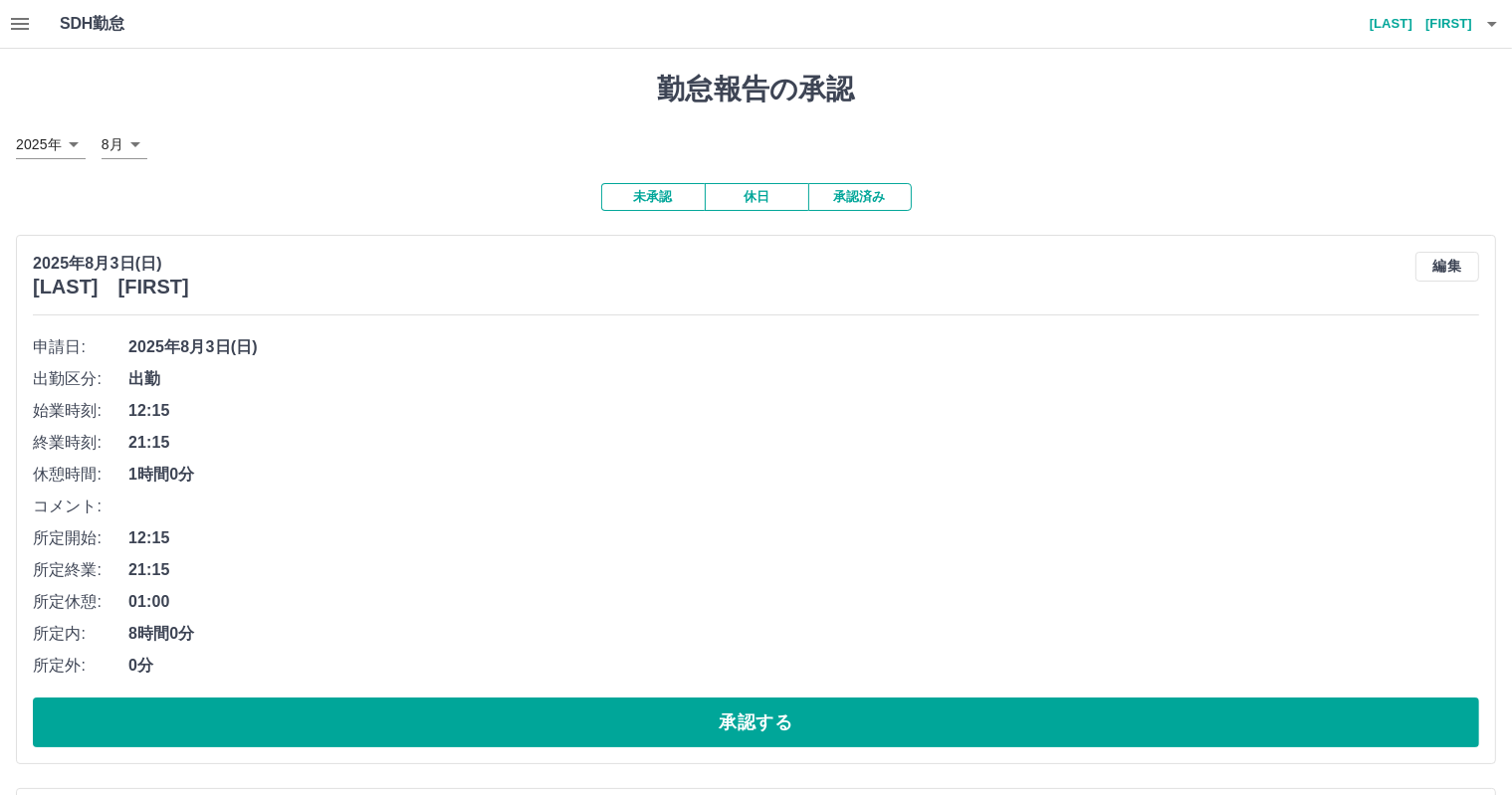 click on "申請日: [DATE](日) 出勤区分: 出勤 始業時刻: 12:15 終業時刻: 21:15 休憩時間: 1時間0分 コメント: 所定開始: 12:15 所定終業: 21:15 所定休憩: 01:00 所定内: 8時間0分 所定外: 0分 承認する" at bounding box center (756, 539) 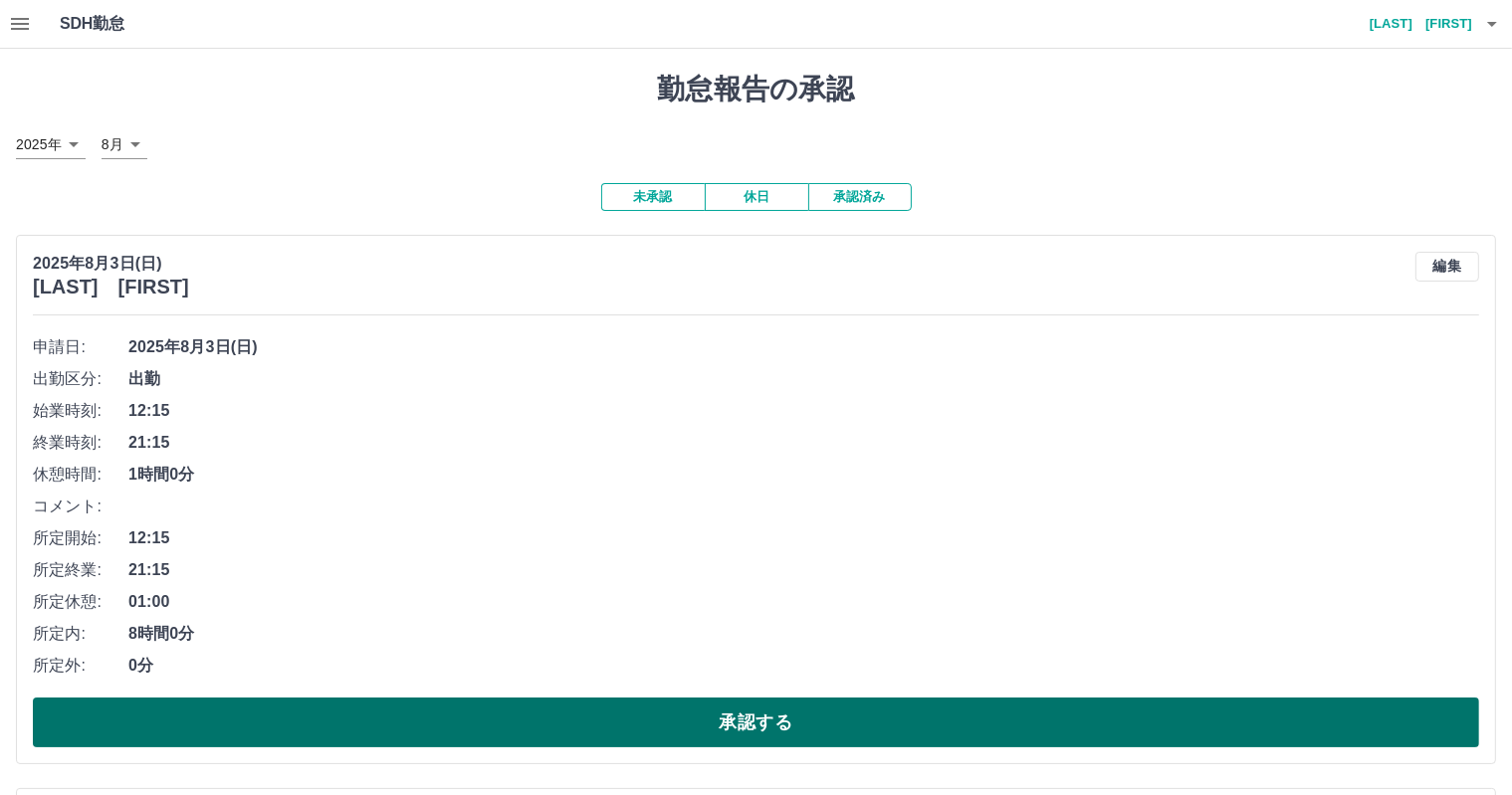 click on "承認する" at bounding box center [756, 722] 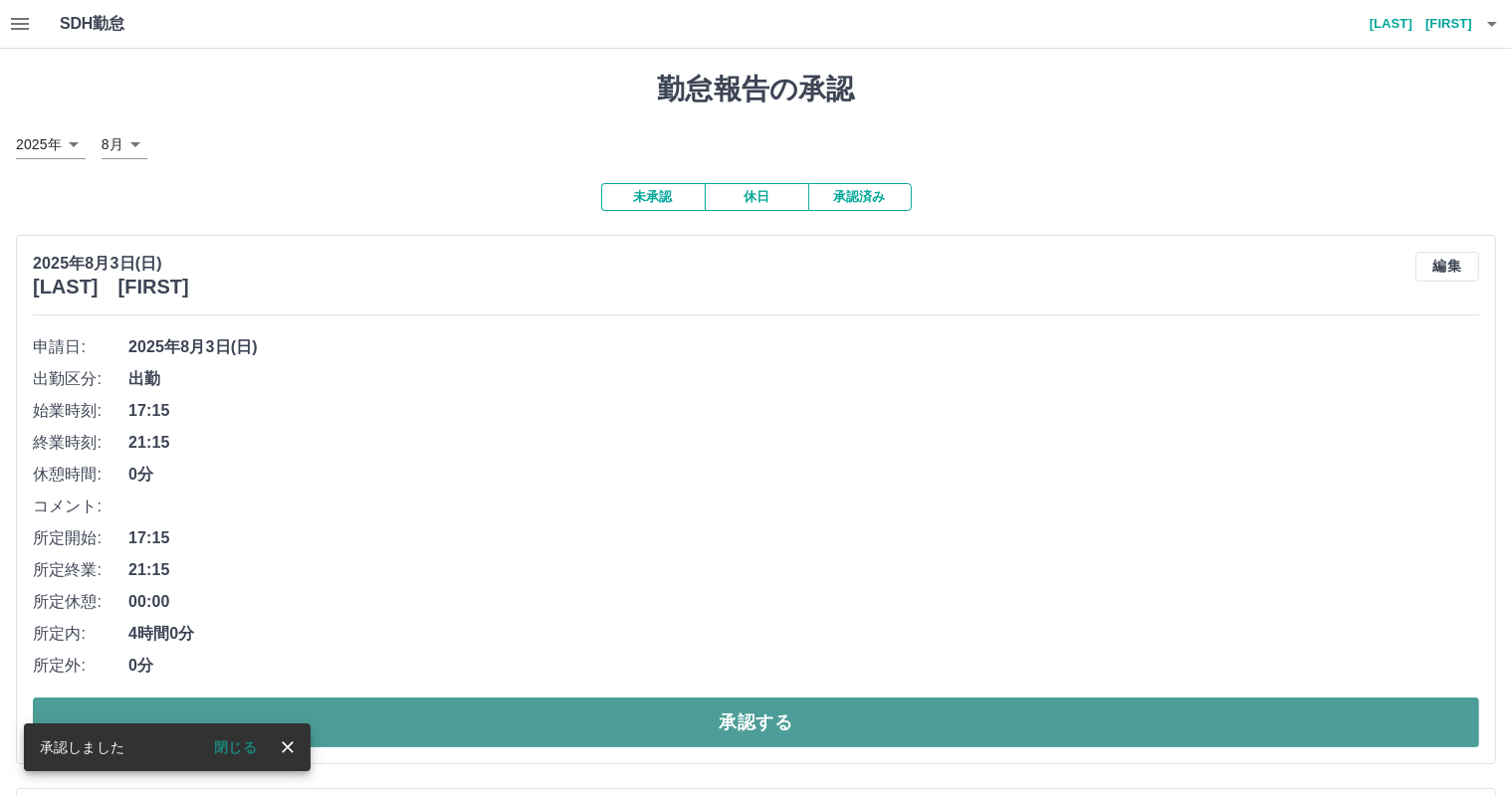 click on "承認する" at bounding box center (756, 722) 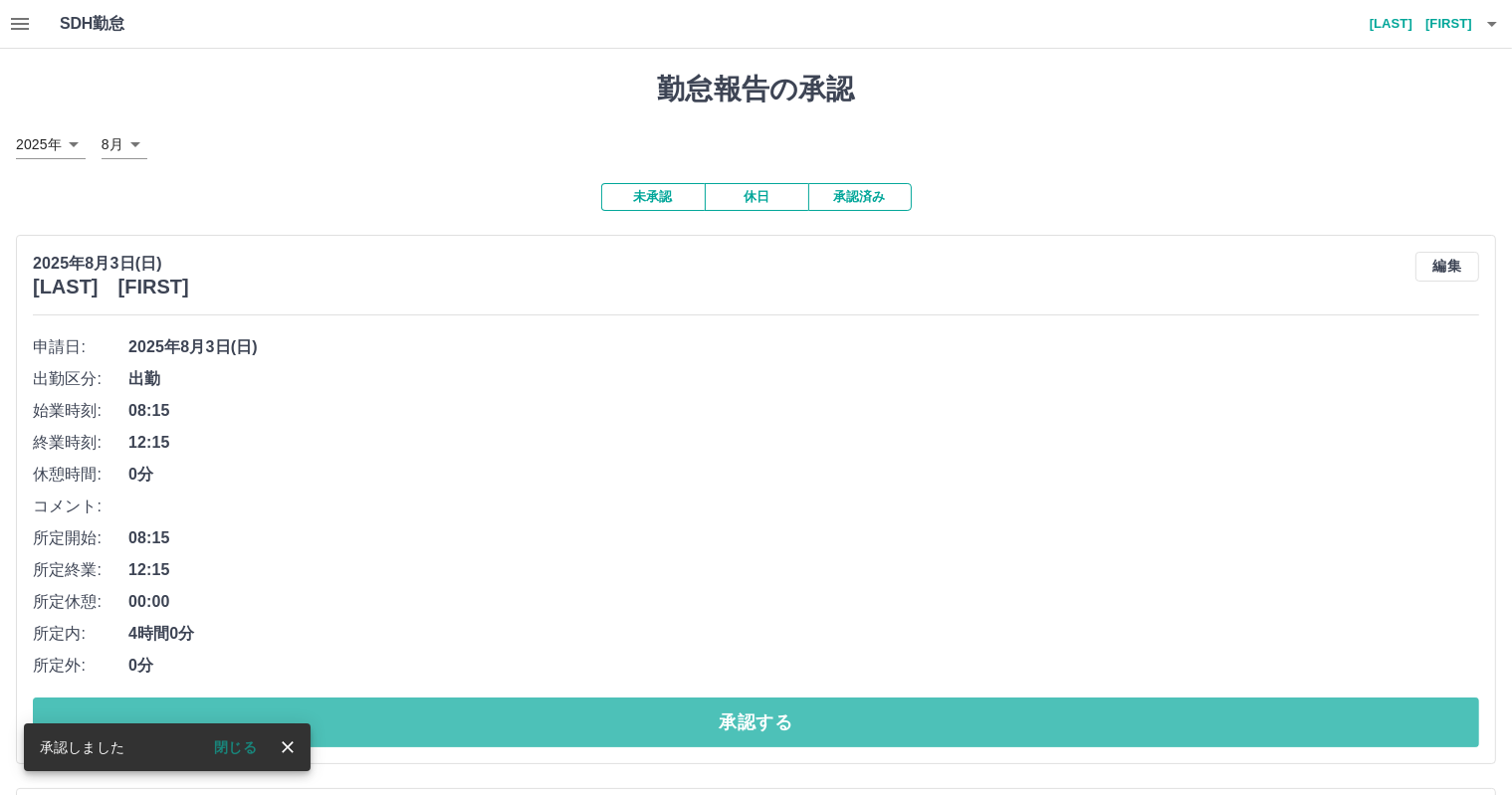 click on "承認する" at bounding box center [756, 722] 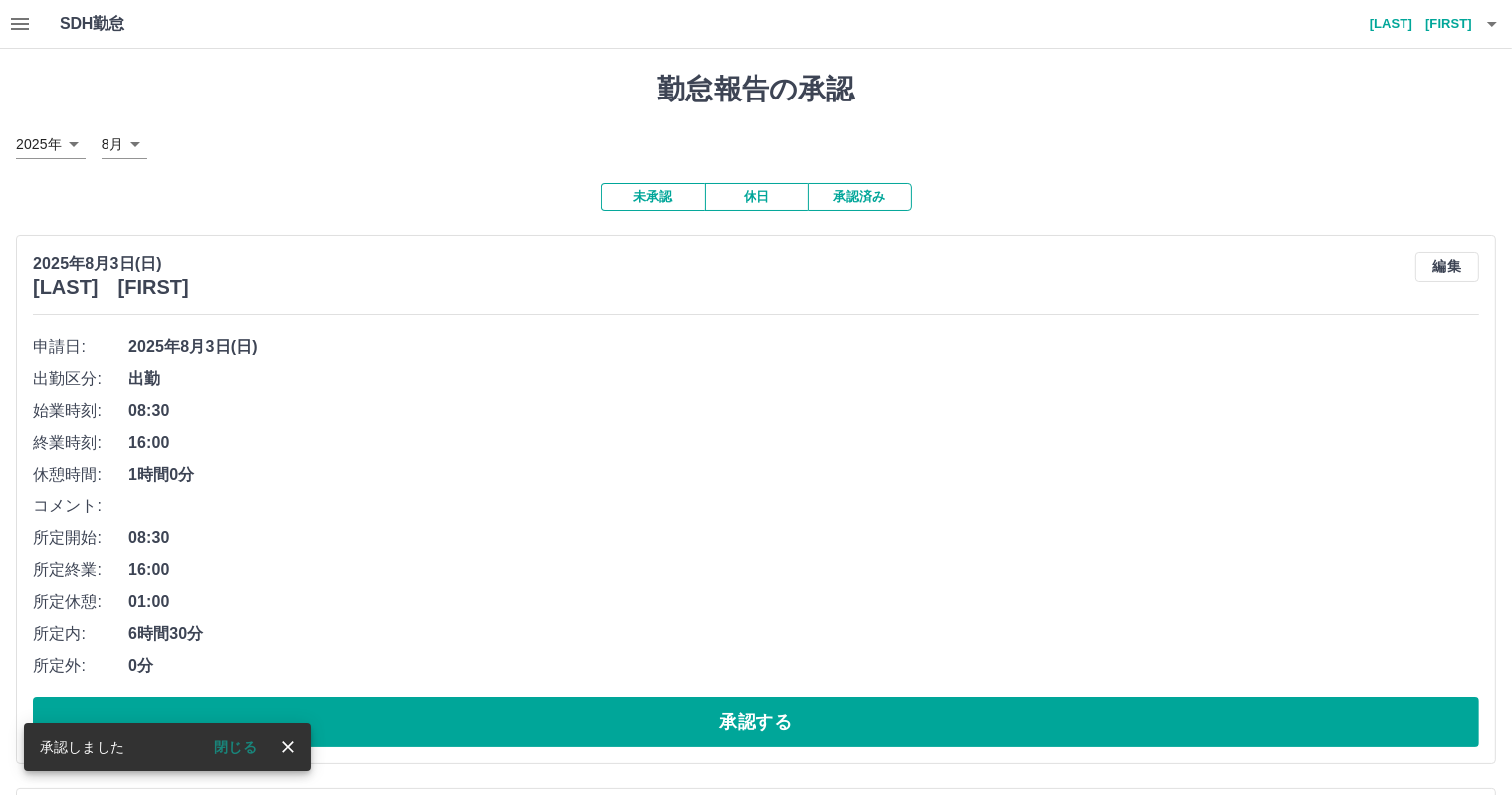 click on "承認する" at bounding box center [756, 722] 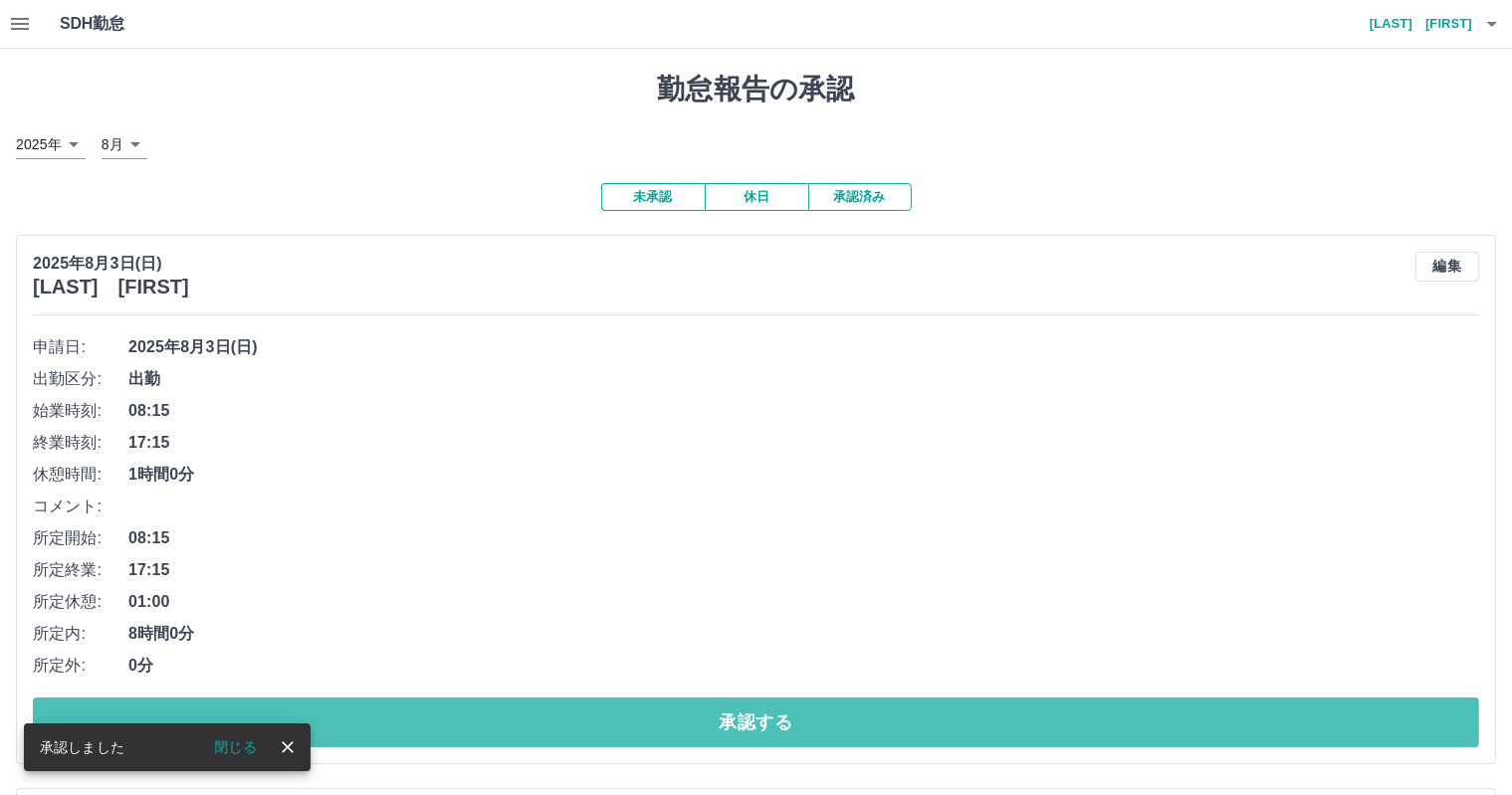 click on "承認する" at bounding box center (756, 722) 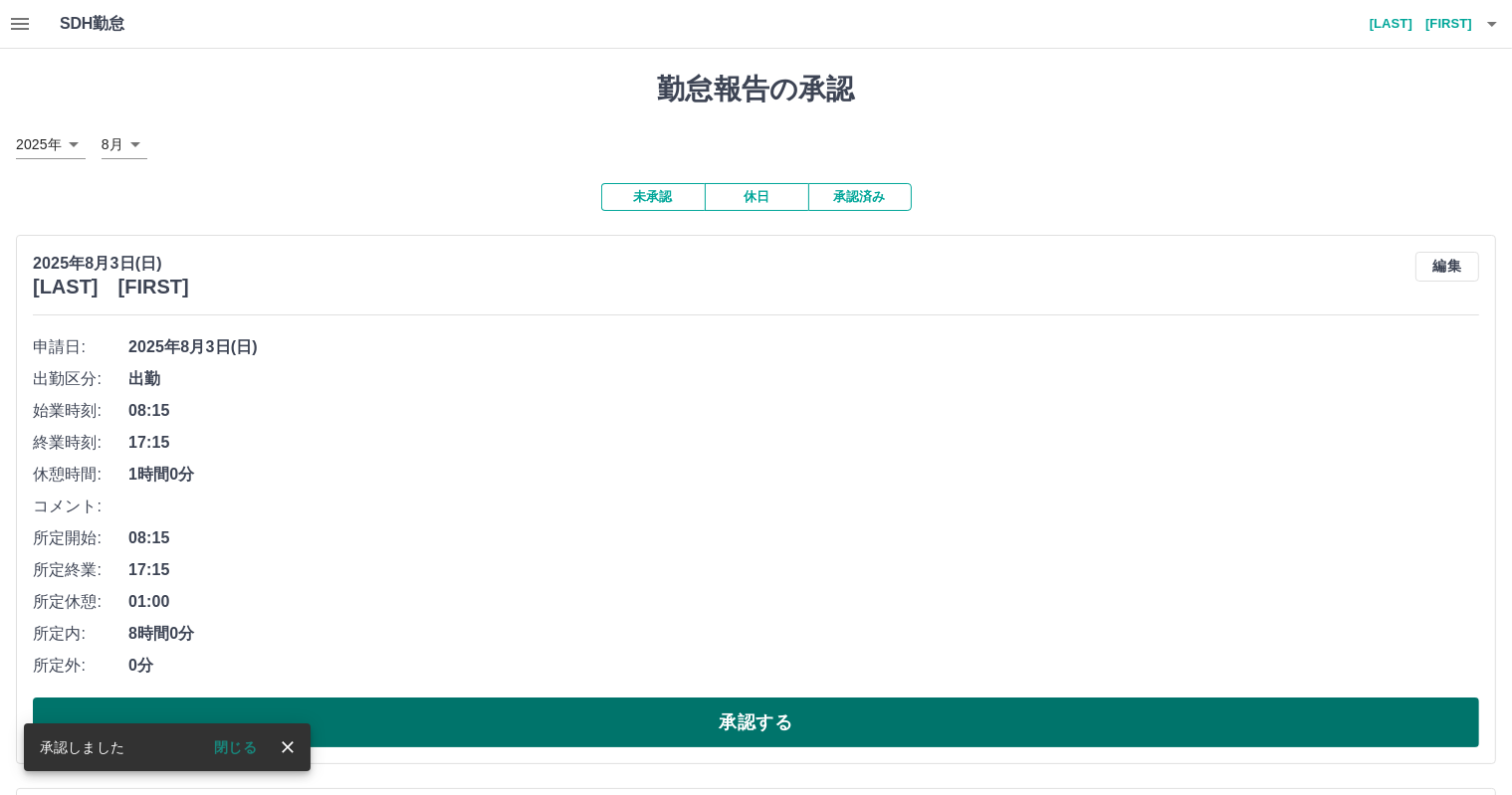 click on "承認する" at bounding box center (756, 722) 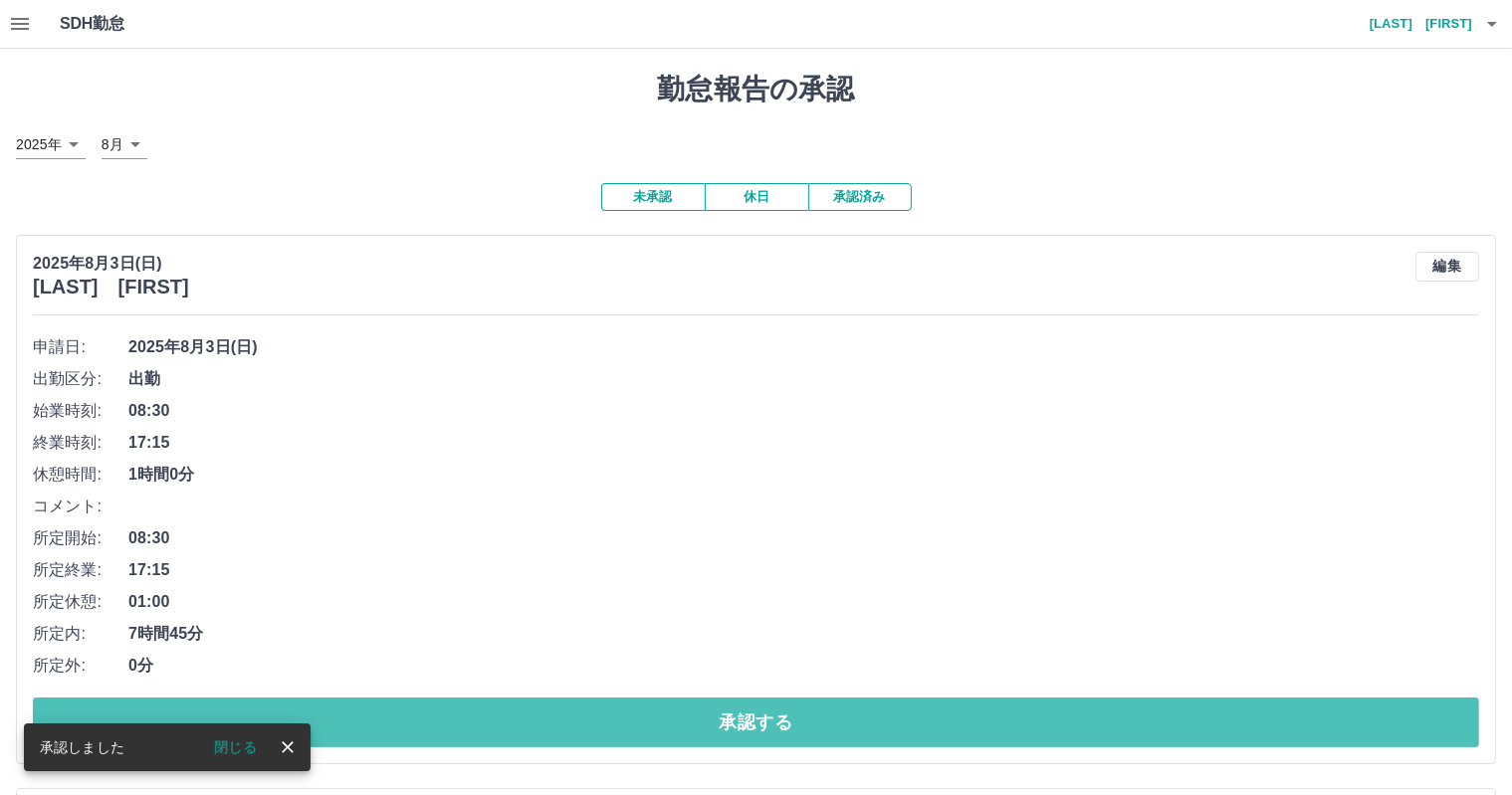 click on "承認する" at bounding box center (756, 722) 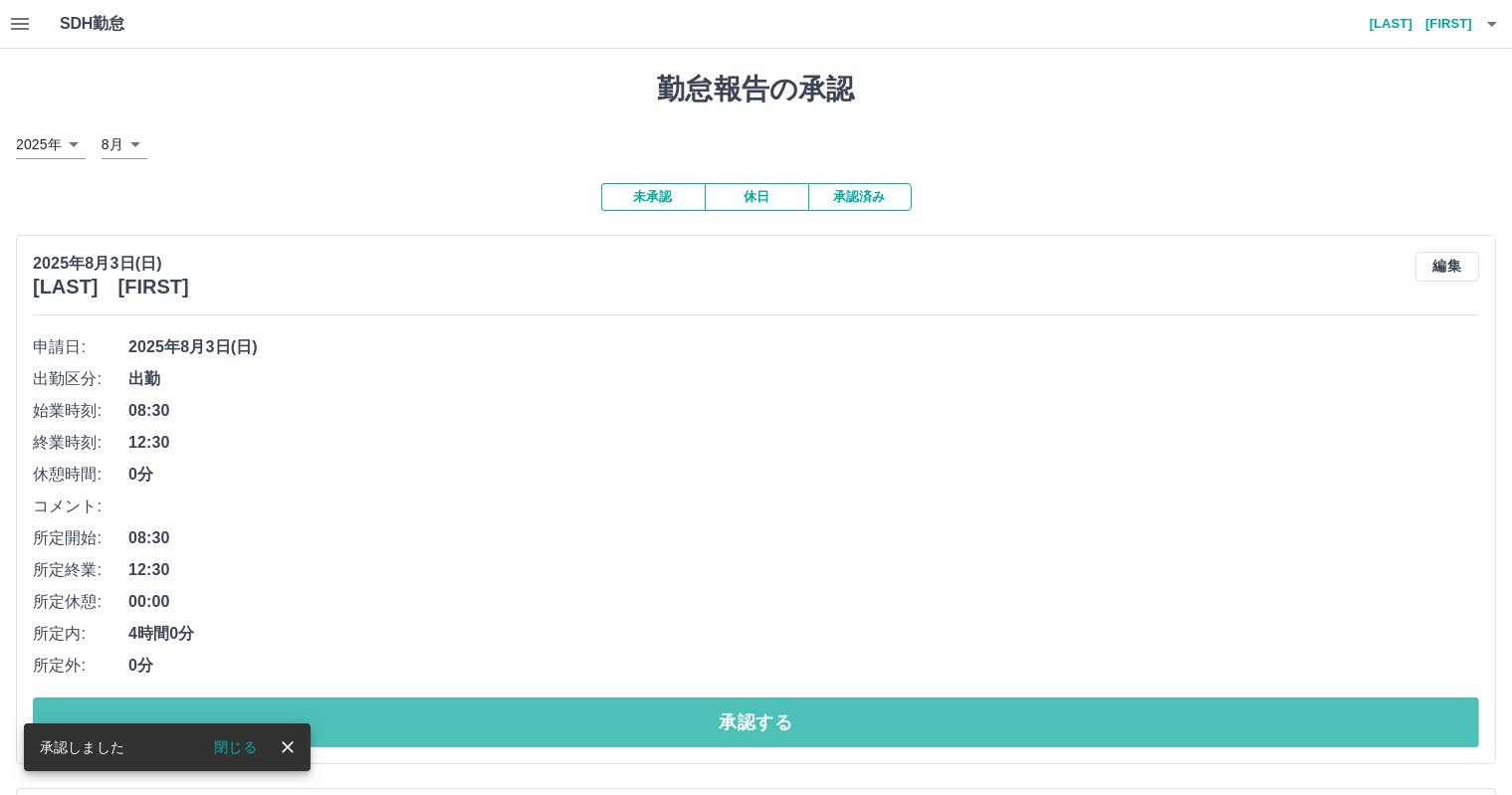 click on "承認する" at bounding box center [756, 722] 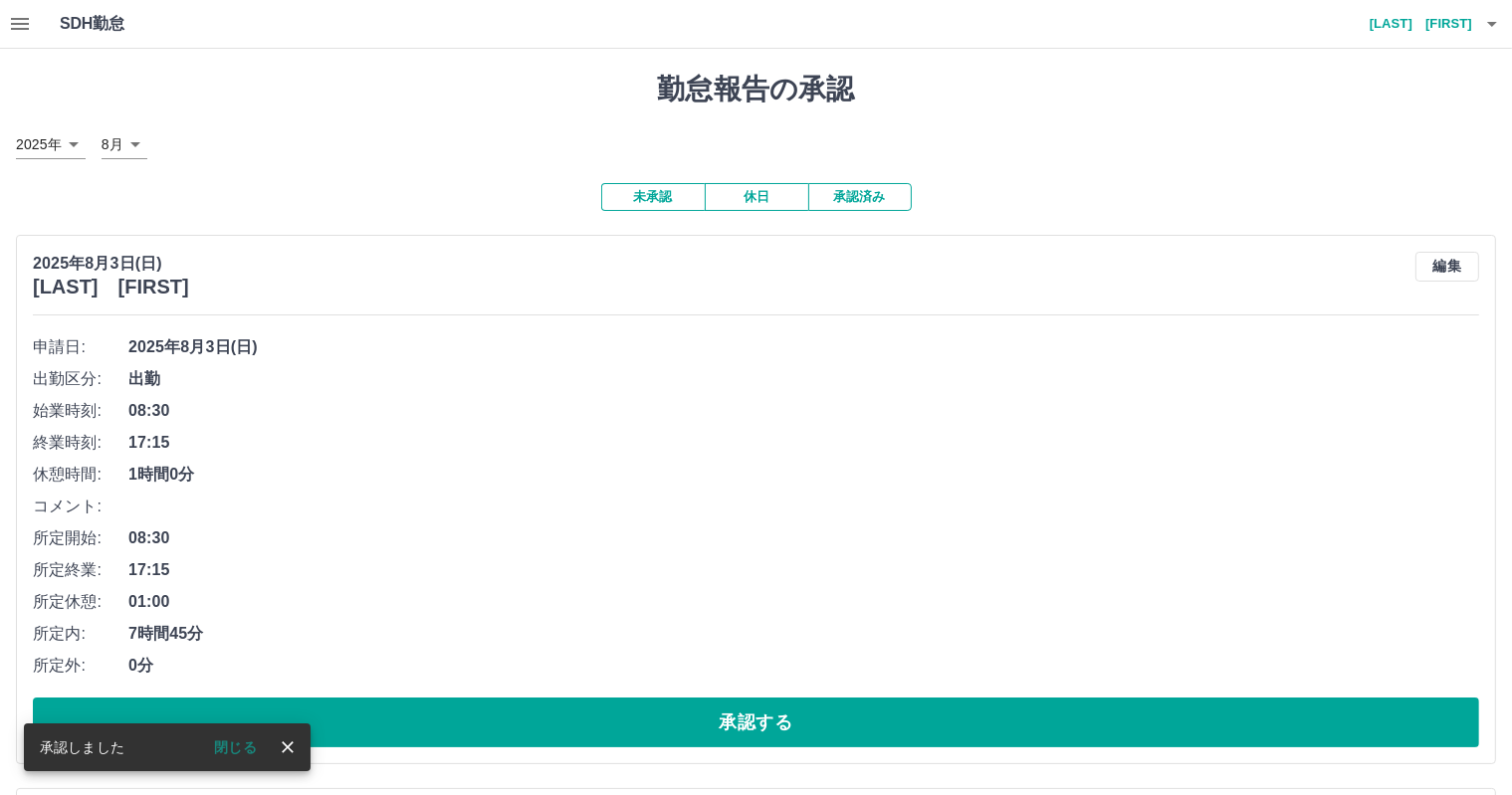 click on "承認する" at bounding box center (756, 722) 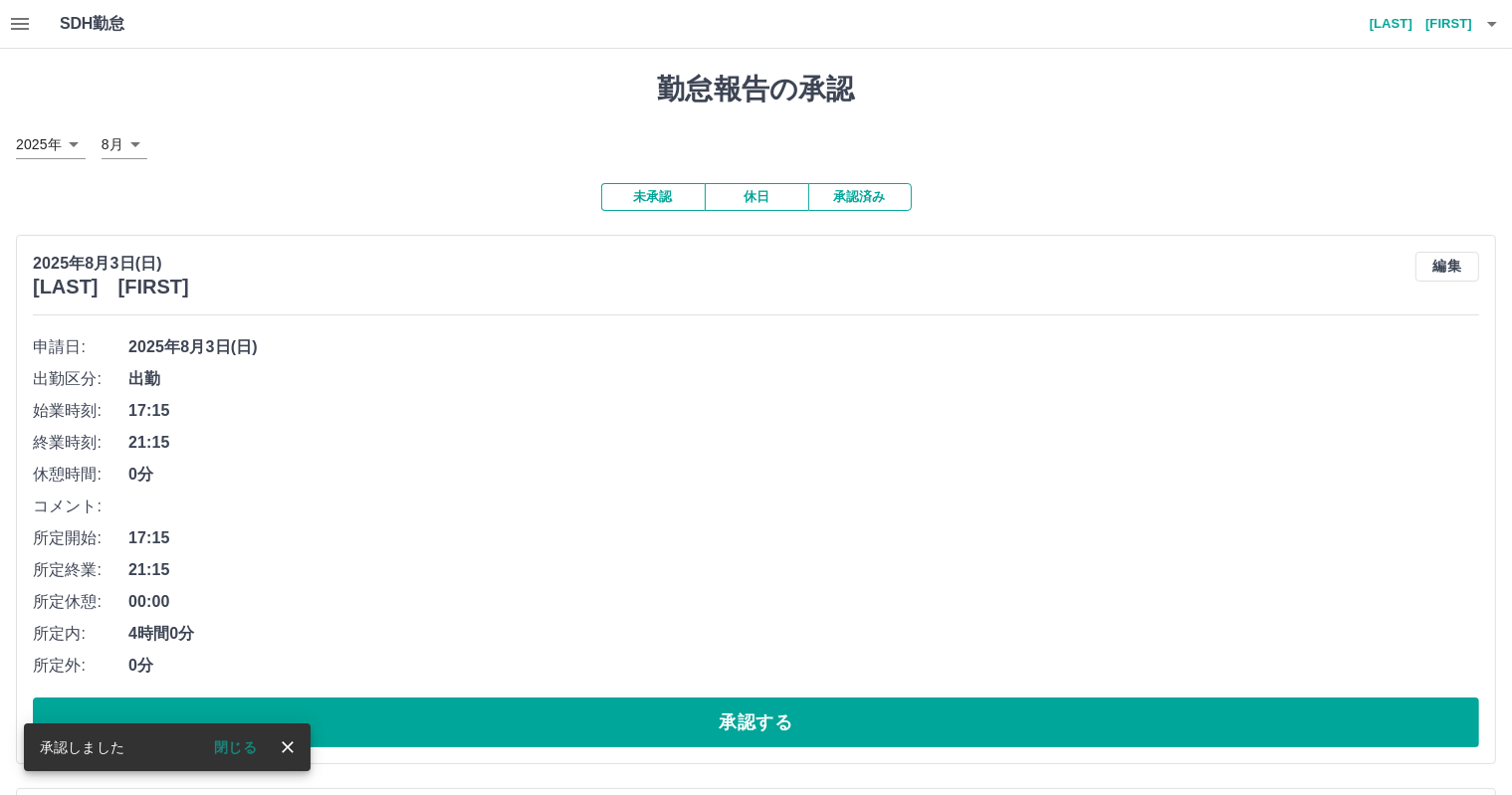 click on "承認する" at bounding box center (756, 722) 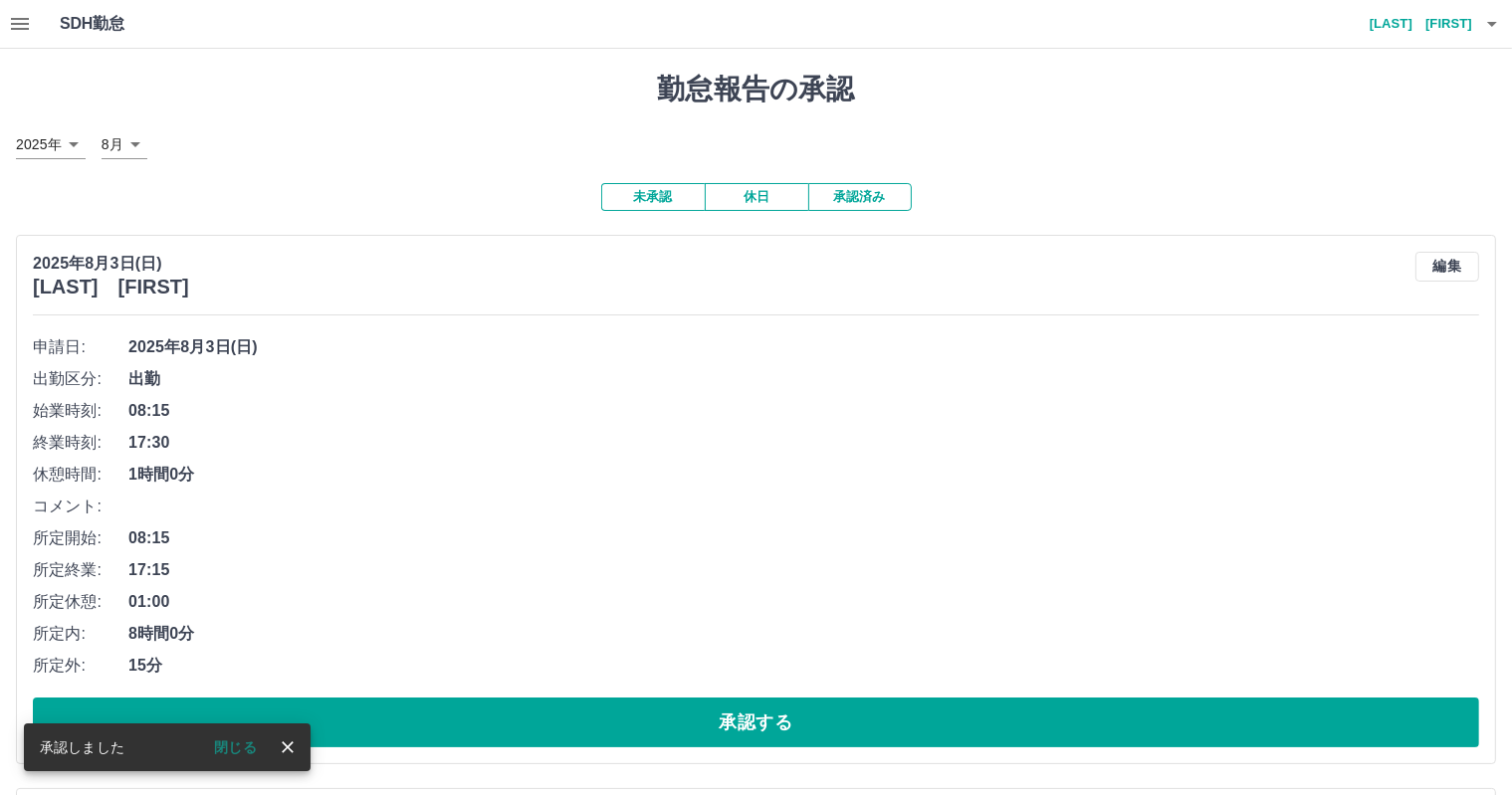 click on "承認する" at bounding box center [756, 722] 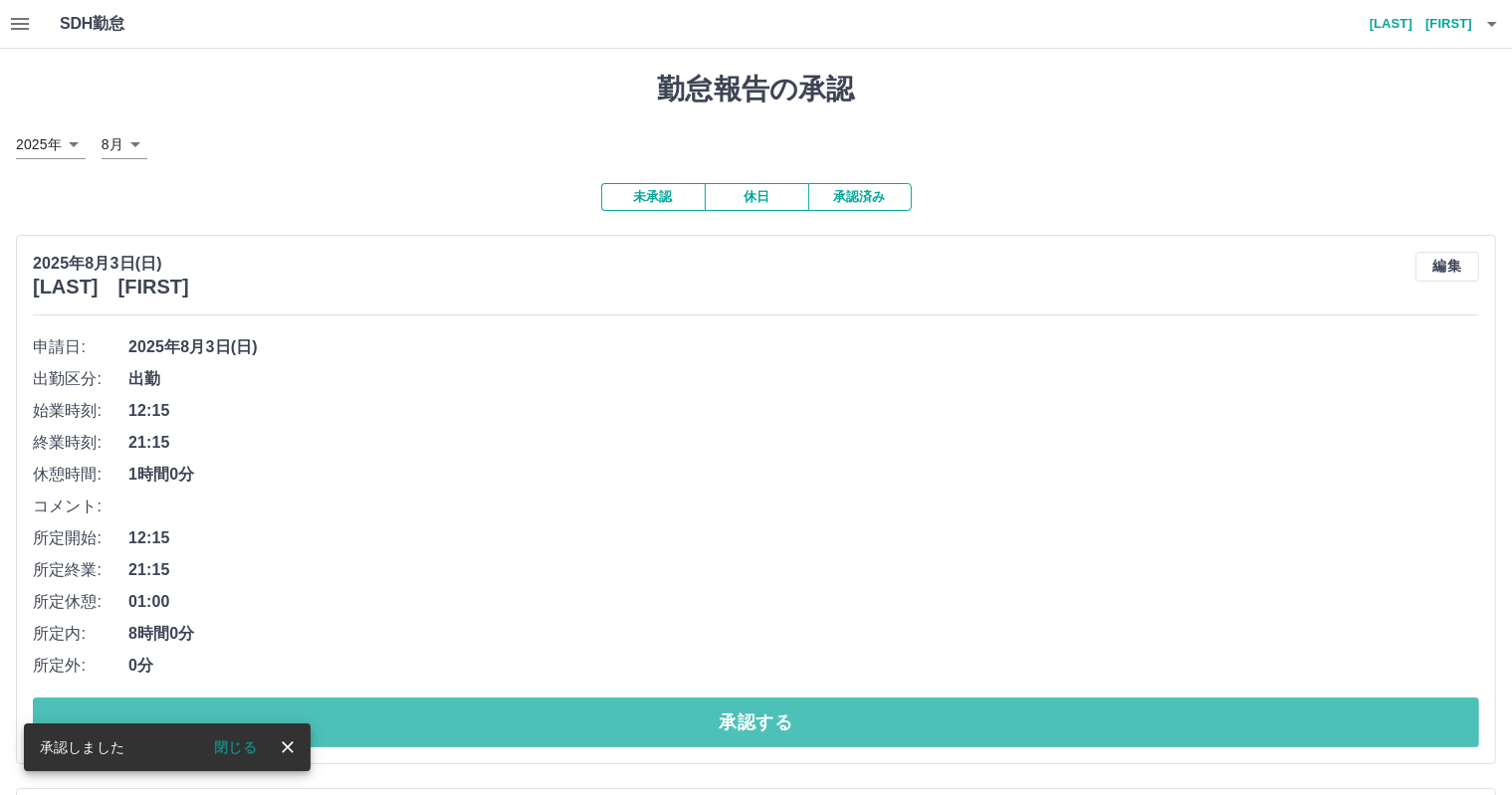 click on "承認する" at bounding box center [756, 722] 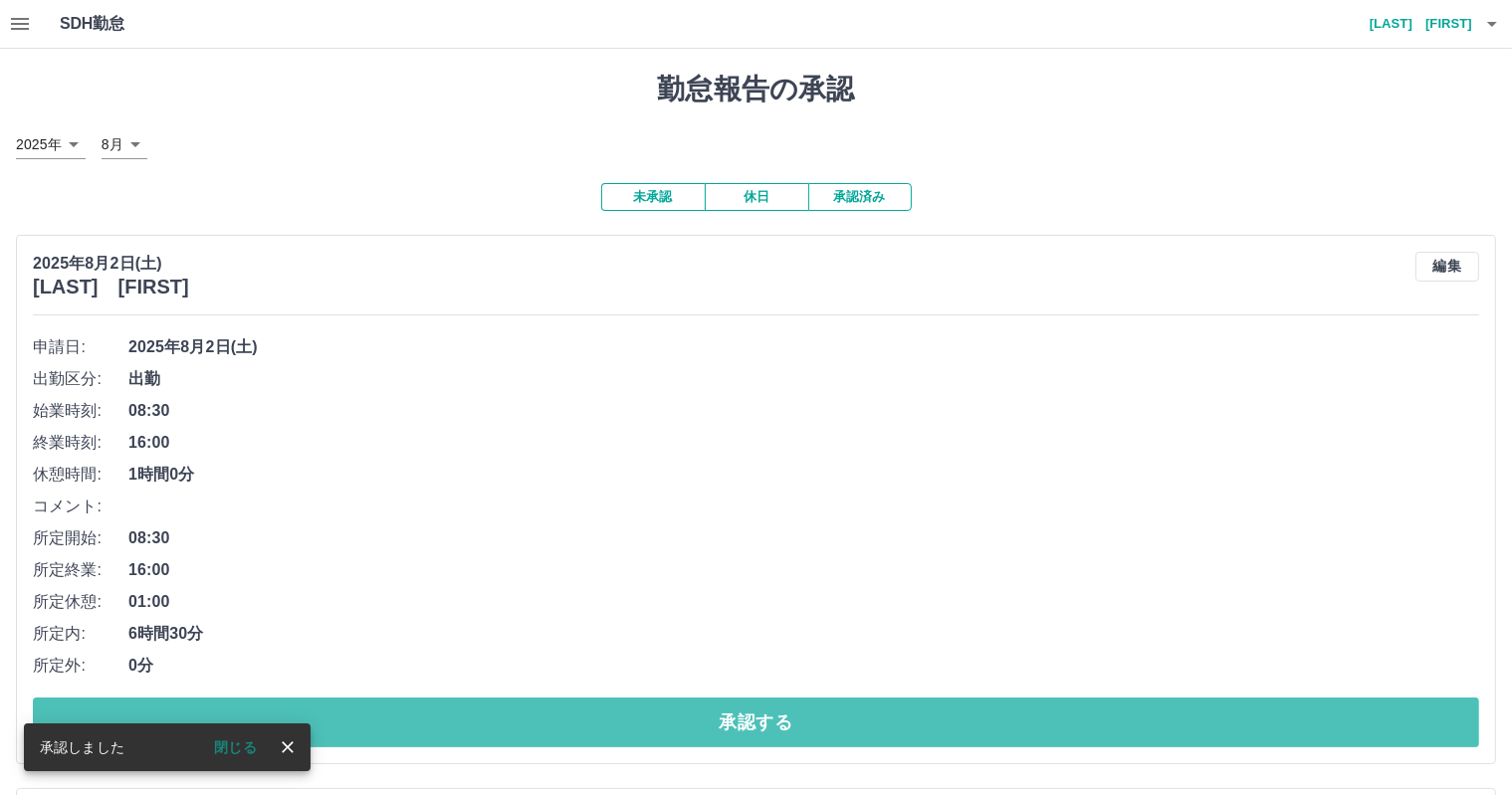 click on "承認する" at bounding box center (756, 722) 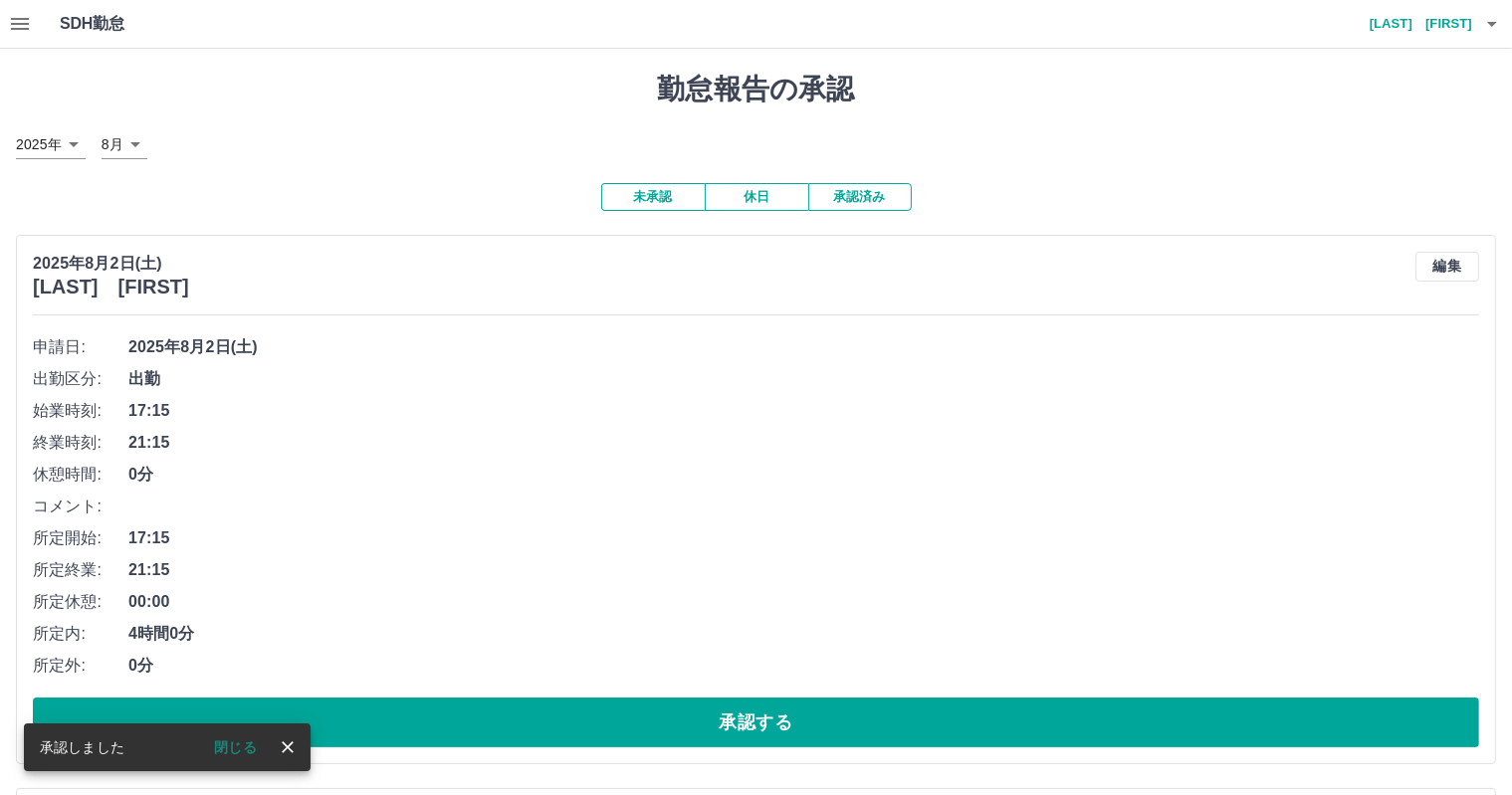 click on "承認する" at bounding box center (756, 722) 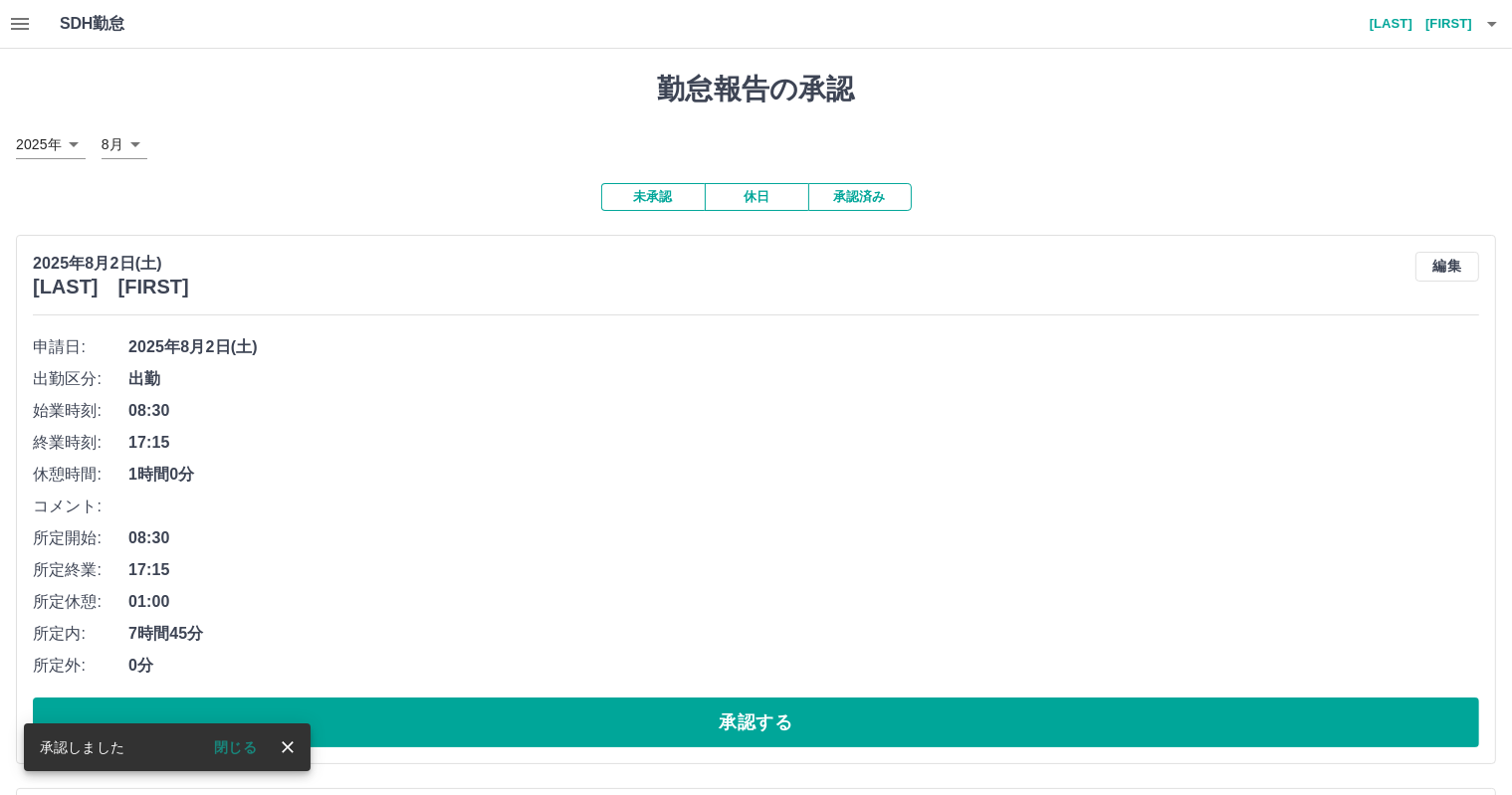 click on "申請日: [DATE](土) 出勤区分: 出勤 始業時刻: 08:30 終業時刻: 17:15 休憩時間: 1時間0分 コメント: 所定開始: 08:30 所定終業: 17:15 所定休憩: 01:00 所定内: 7時間45分 所定外: 0分 承認する" at bounding box center [756, 539] 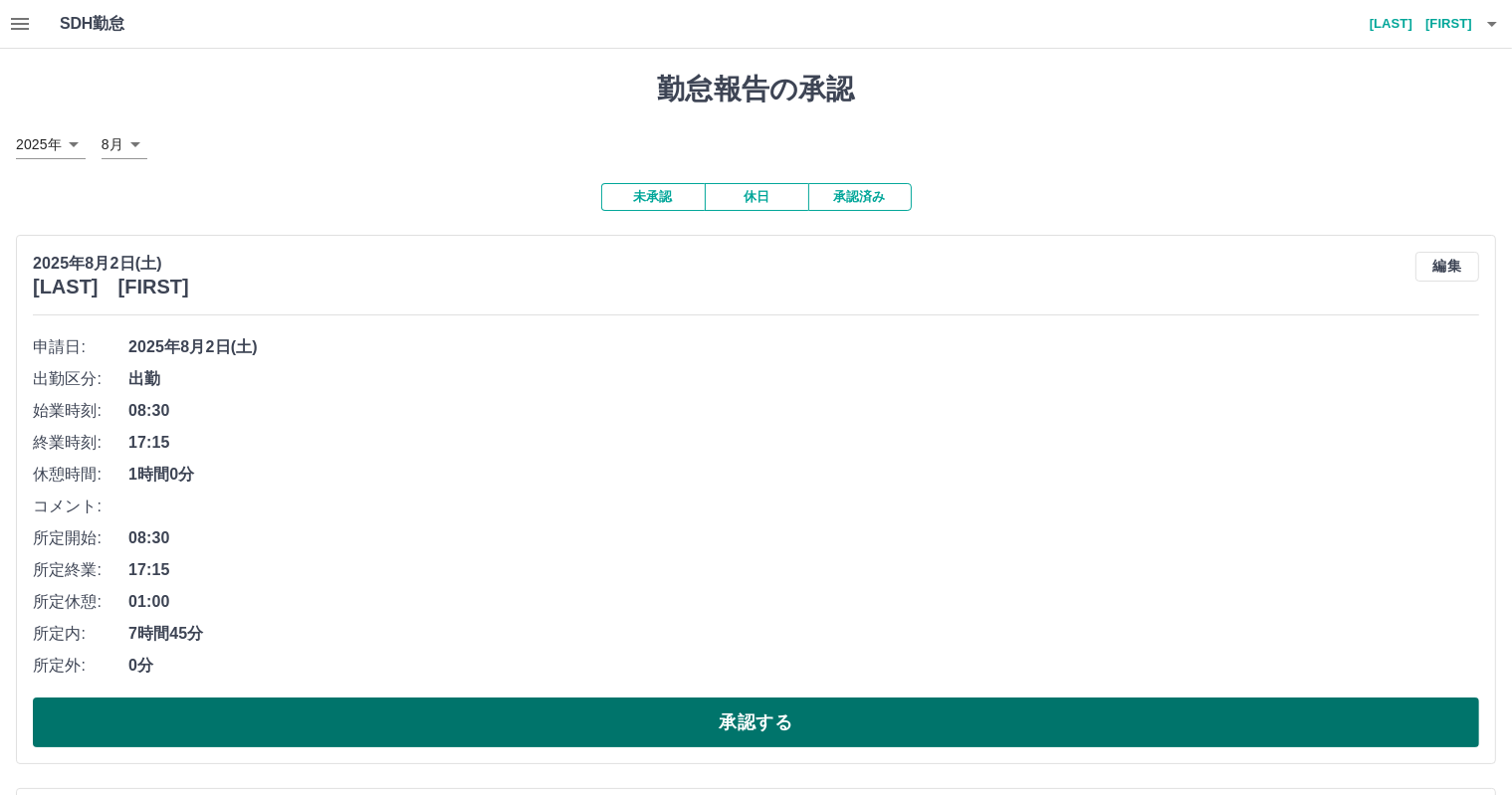 click on "承認する" at bounding box center [756, 722] 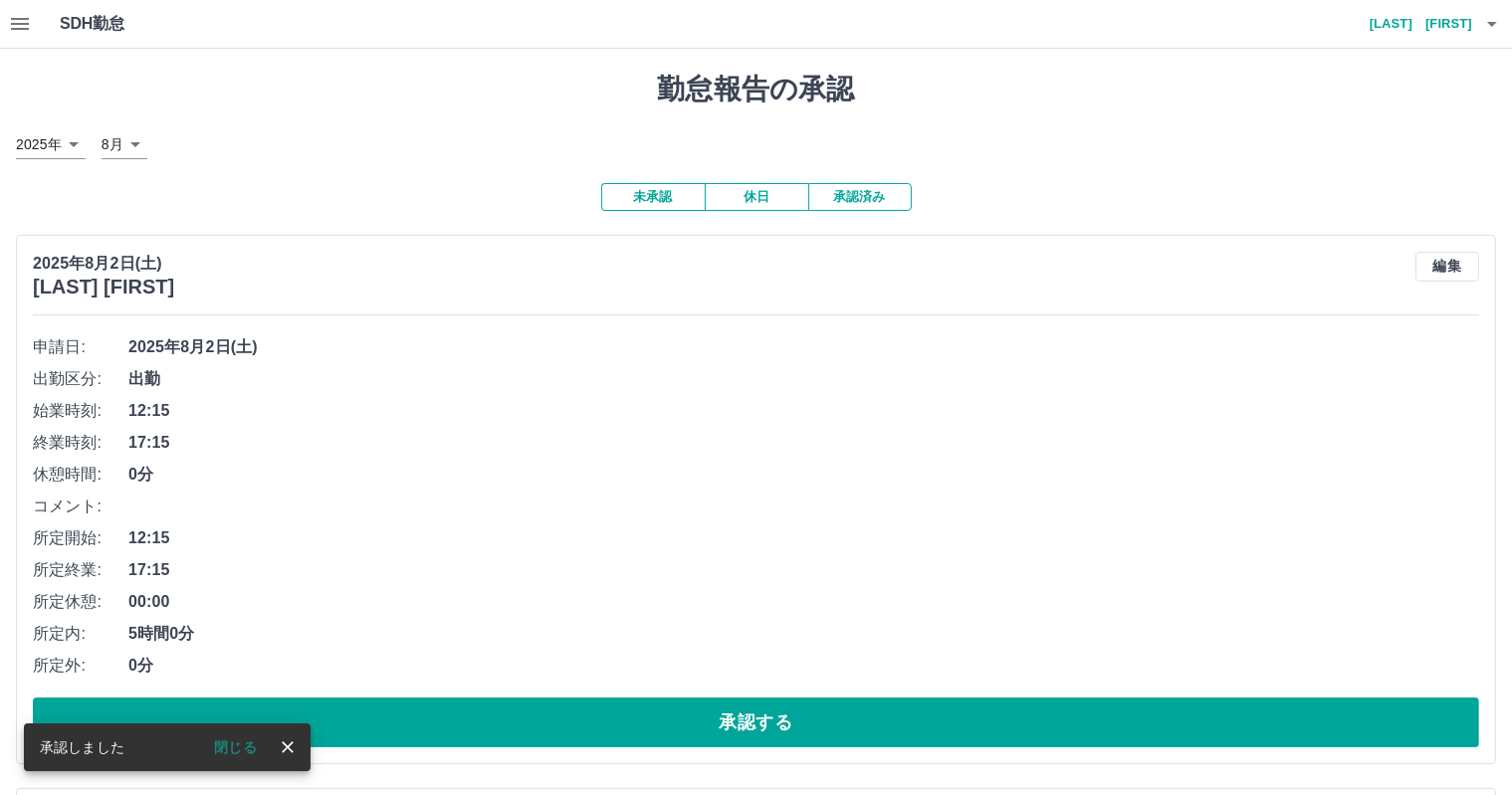 click on "申請日: [DATE](土) 出勤区分: 出勤 始業時刻: 12:15 終業時刻: 17:15 休憩時間: 0分 コメント: 所定開始: 12:15 所定終業: 17:15 所定休憩: 00:00 所定内: 5時間0分 所定外: 0分 承認する" at bounding box center [756, 539] 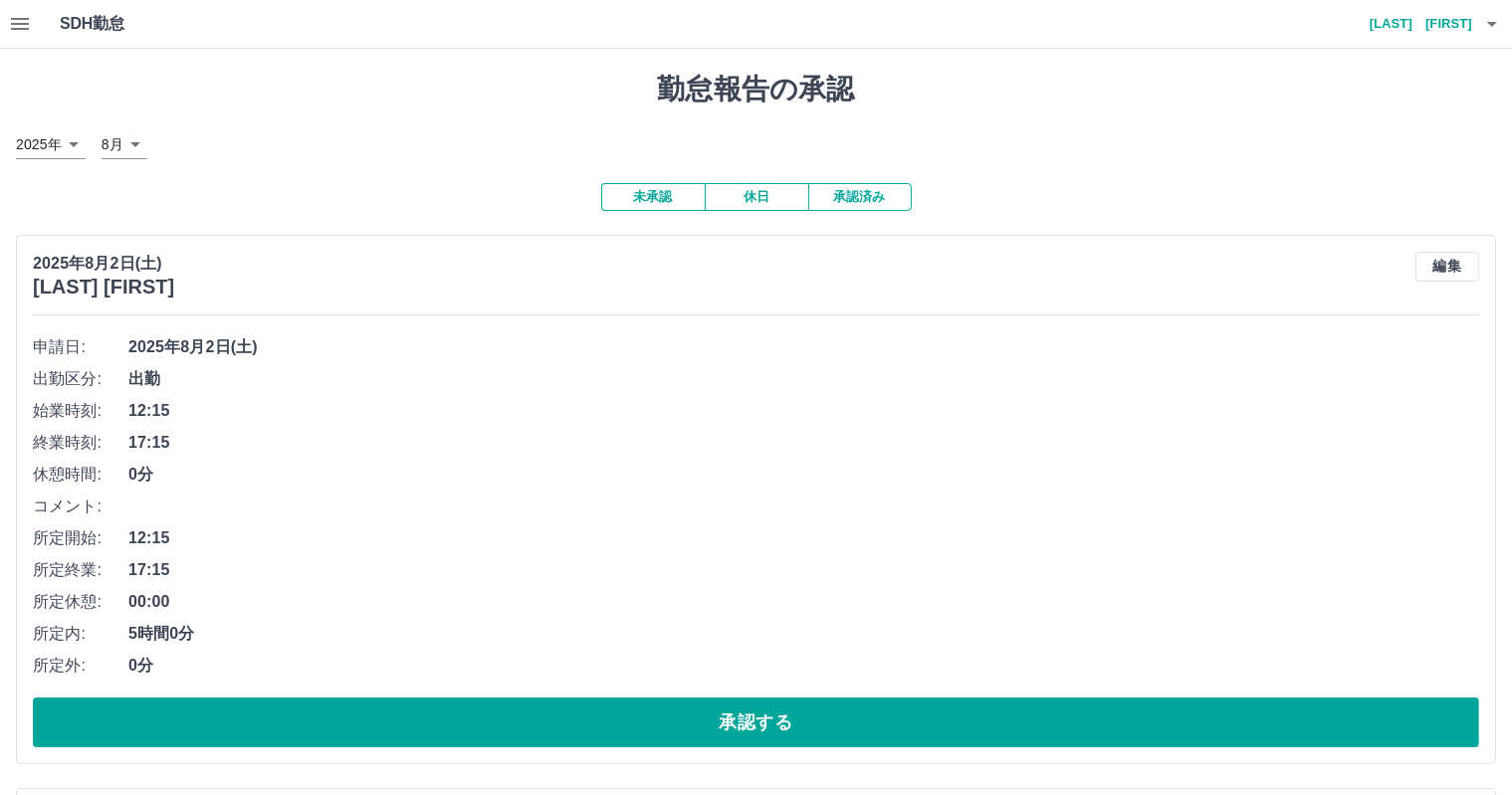 click on "申請日: [DATE](土) 出勤区分: 出勤 始業時刻: 12:15 終業時刻: 17:15 休憩時間: 0分 コメント: 所定開始: 12:15 所定終業: 17:15 所定休憩: 00:00 所定内: 5時間0分 所定外: 0分 承認する" at bounding box center [756, 539] 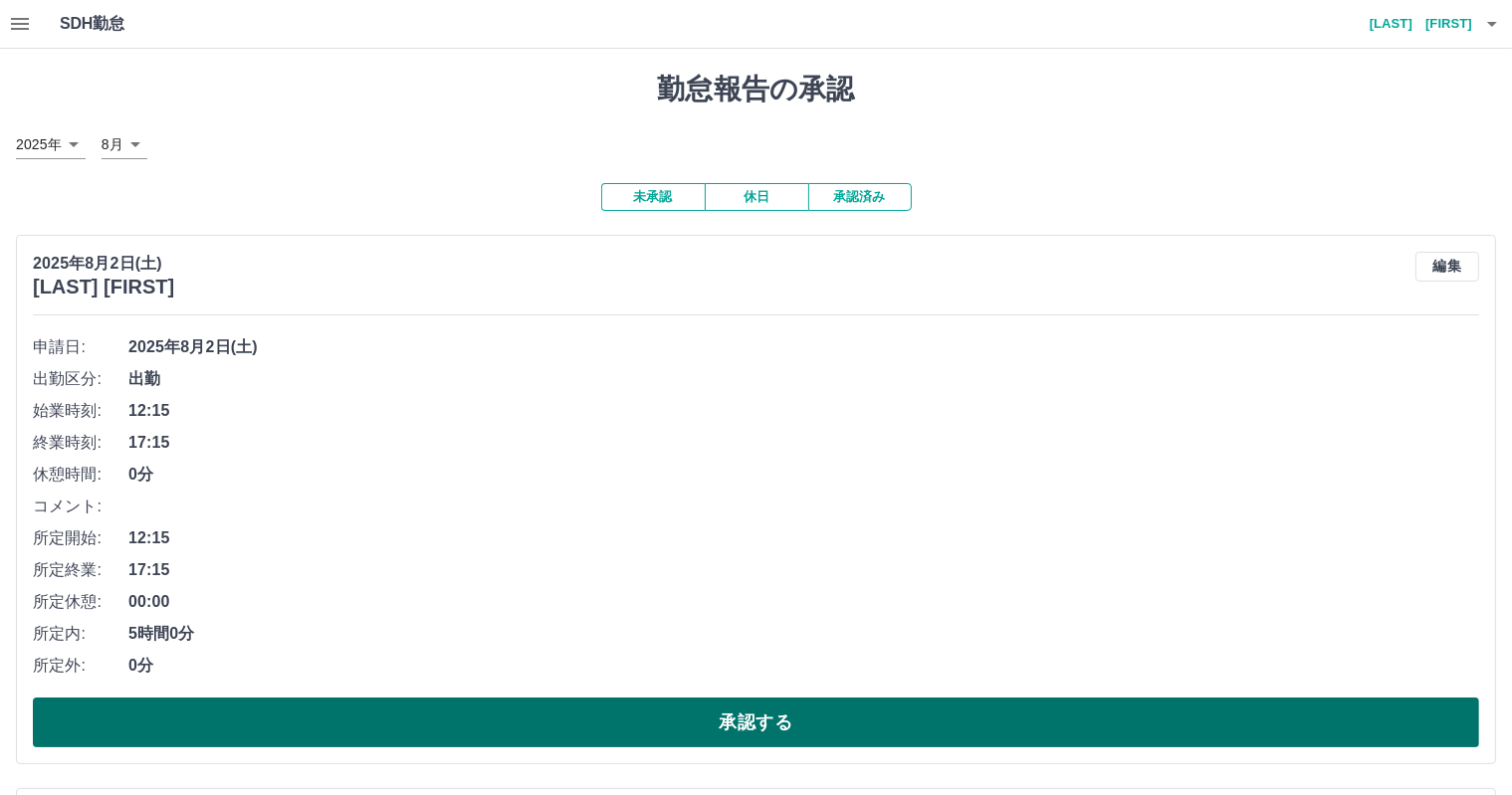 click on "承認する" at bounding box center [756, 722] 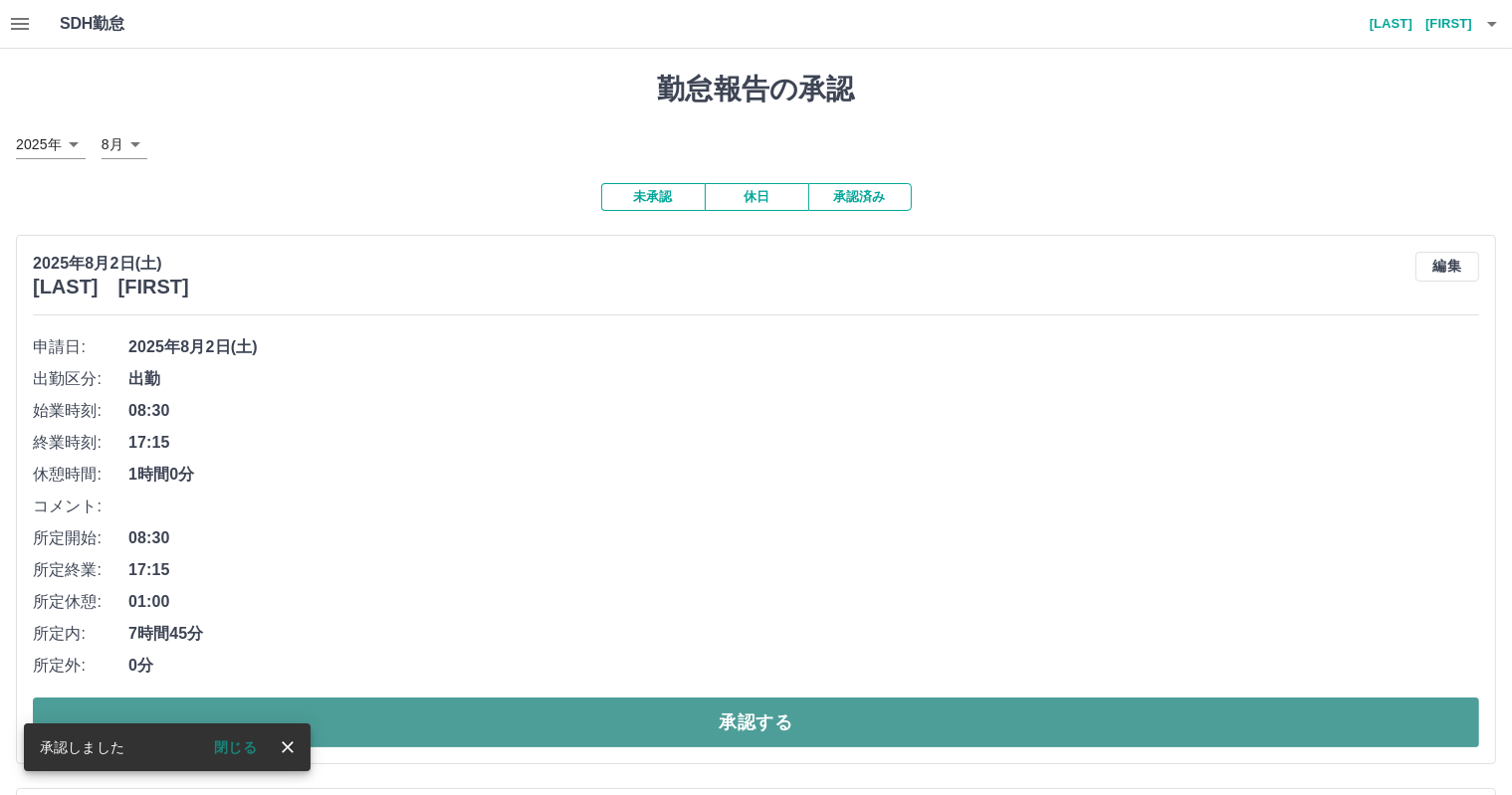 click on "承認する" at bounding box center [756, 722] 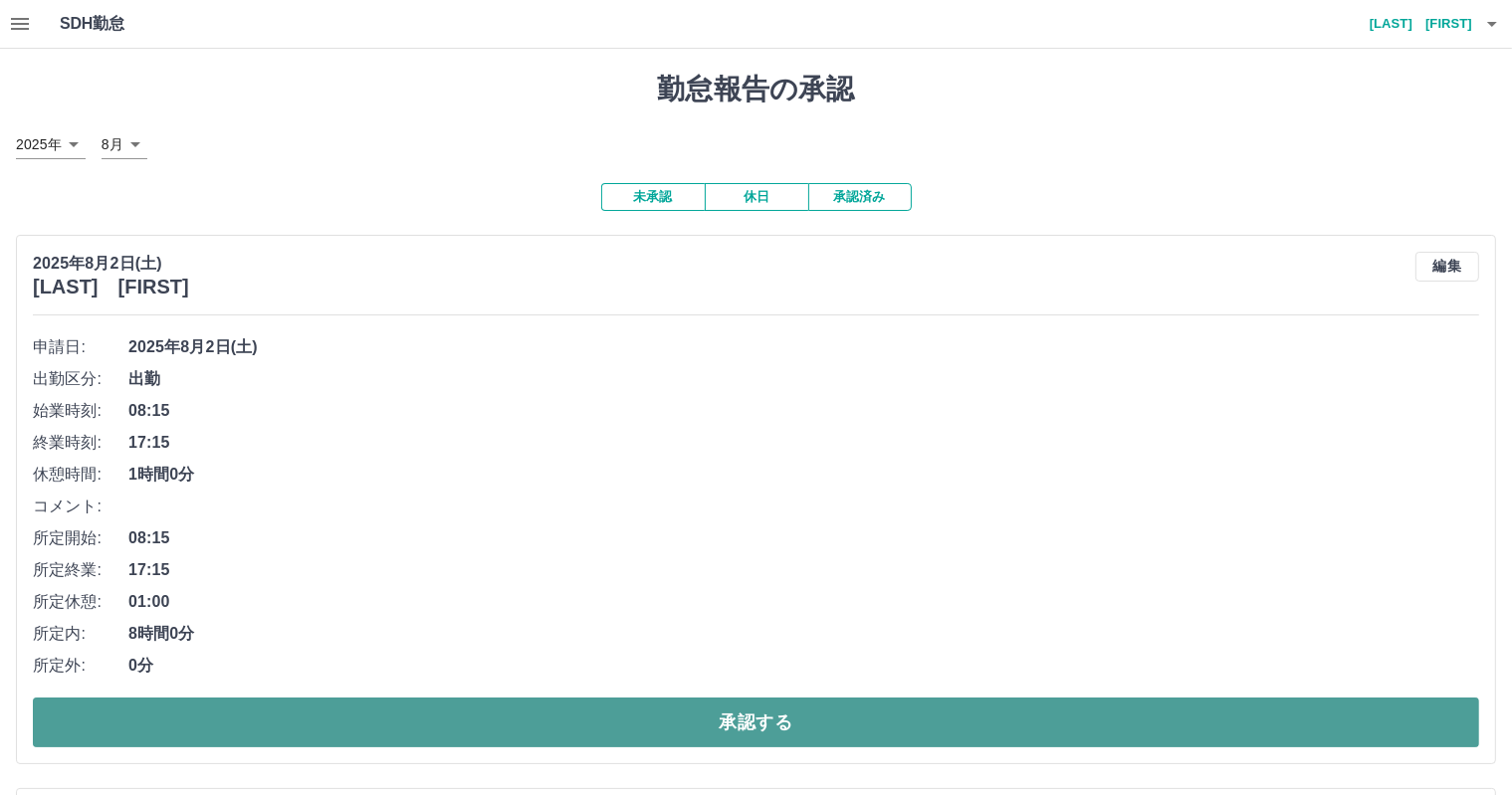 click on "承認する" at bounding box center (756, 722) 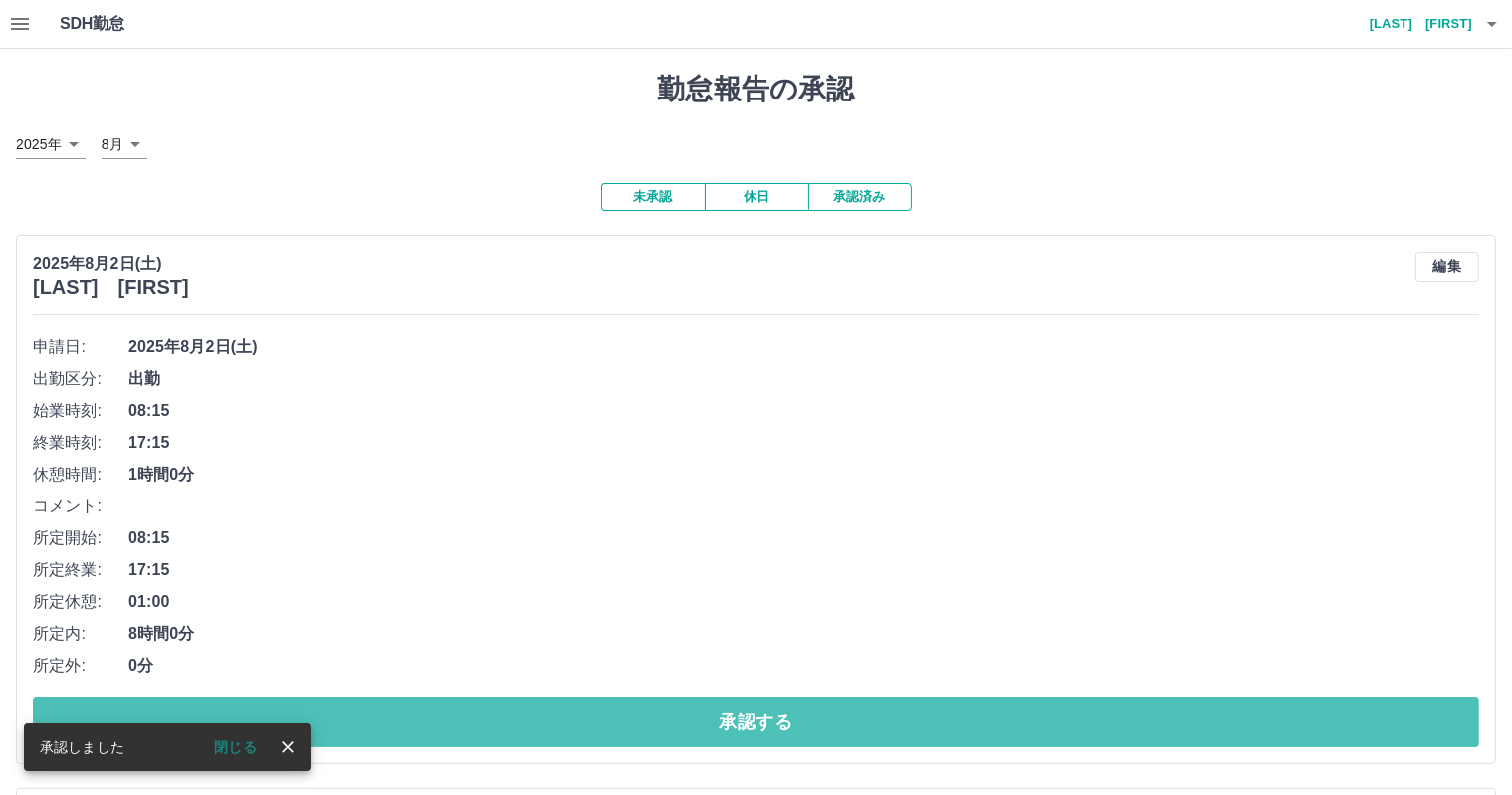 click on "承認する" at bounding box center (756, 722) 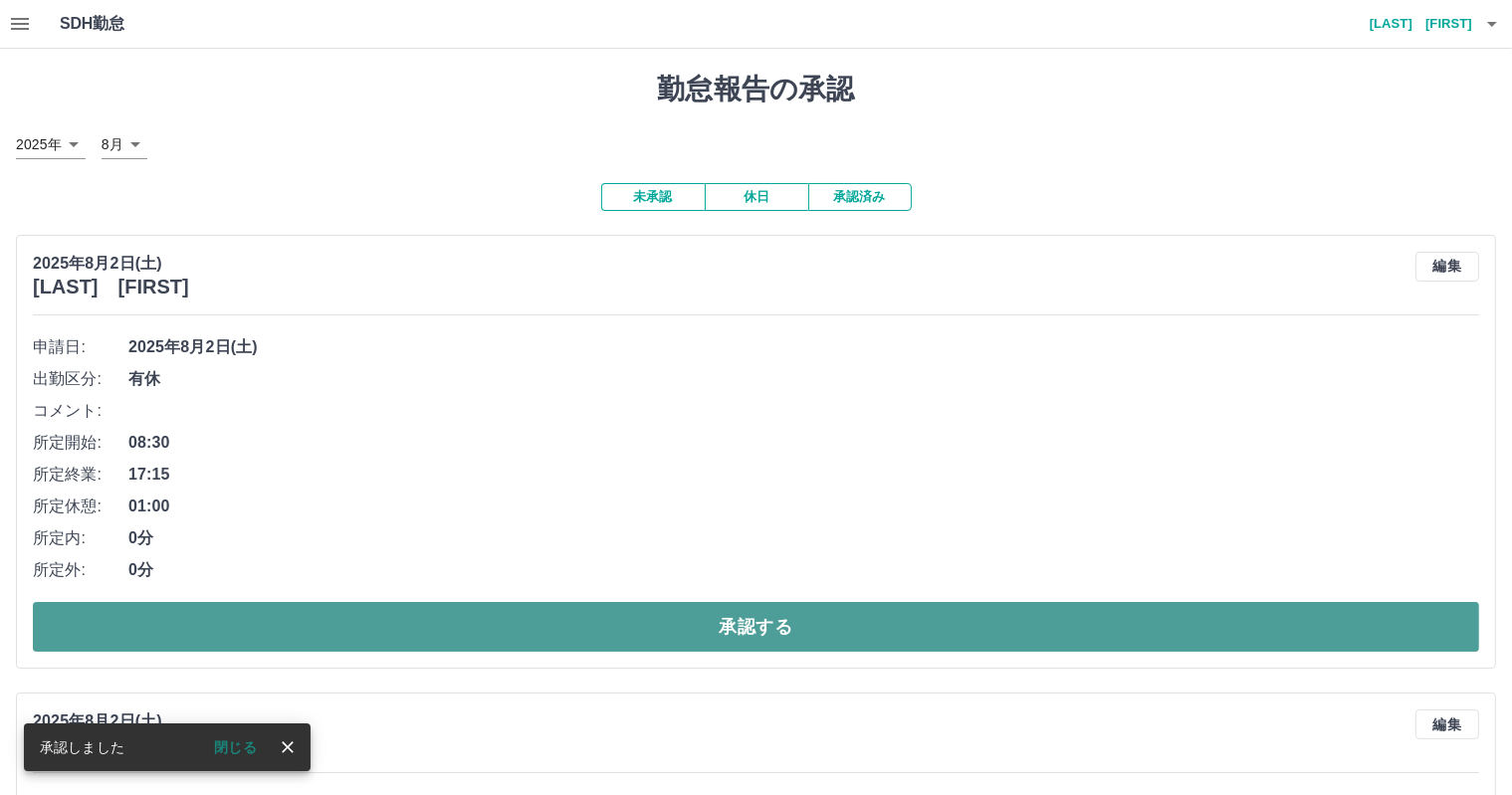 click on "承認する" at bounding box center (756, 627) 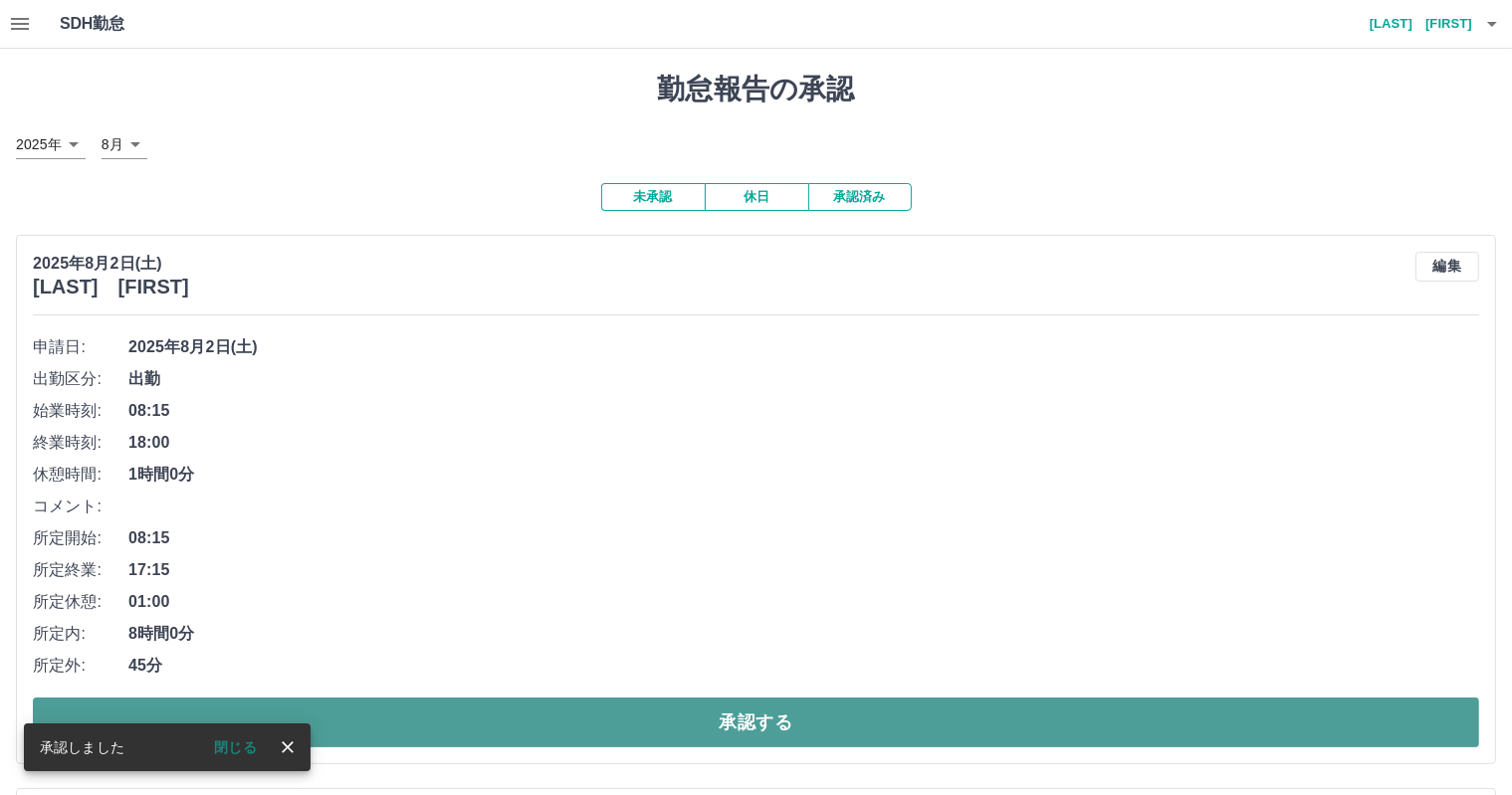 click on "承認する" at bounding box center (756, 722) 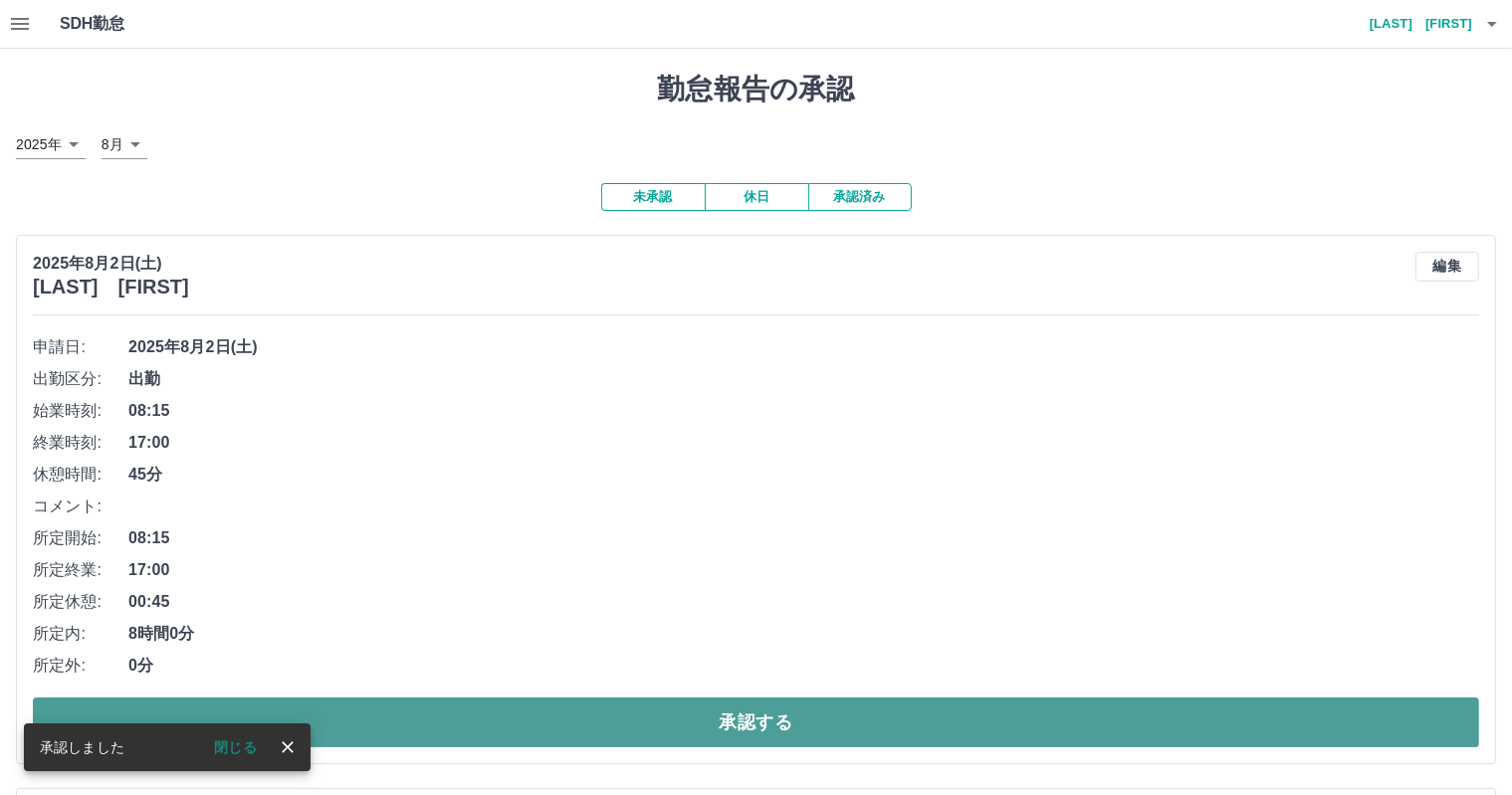 click on "承認する" at bounding box center (756, 722) 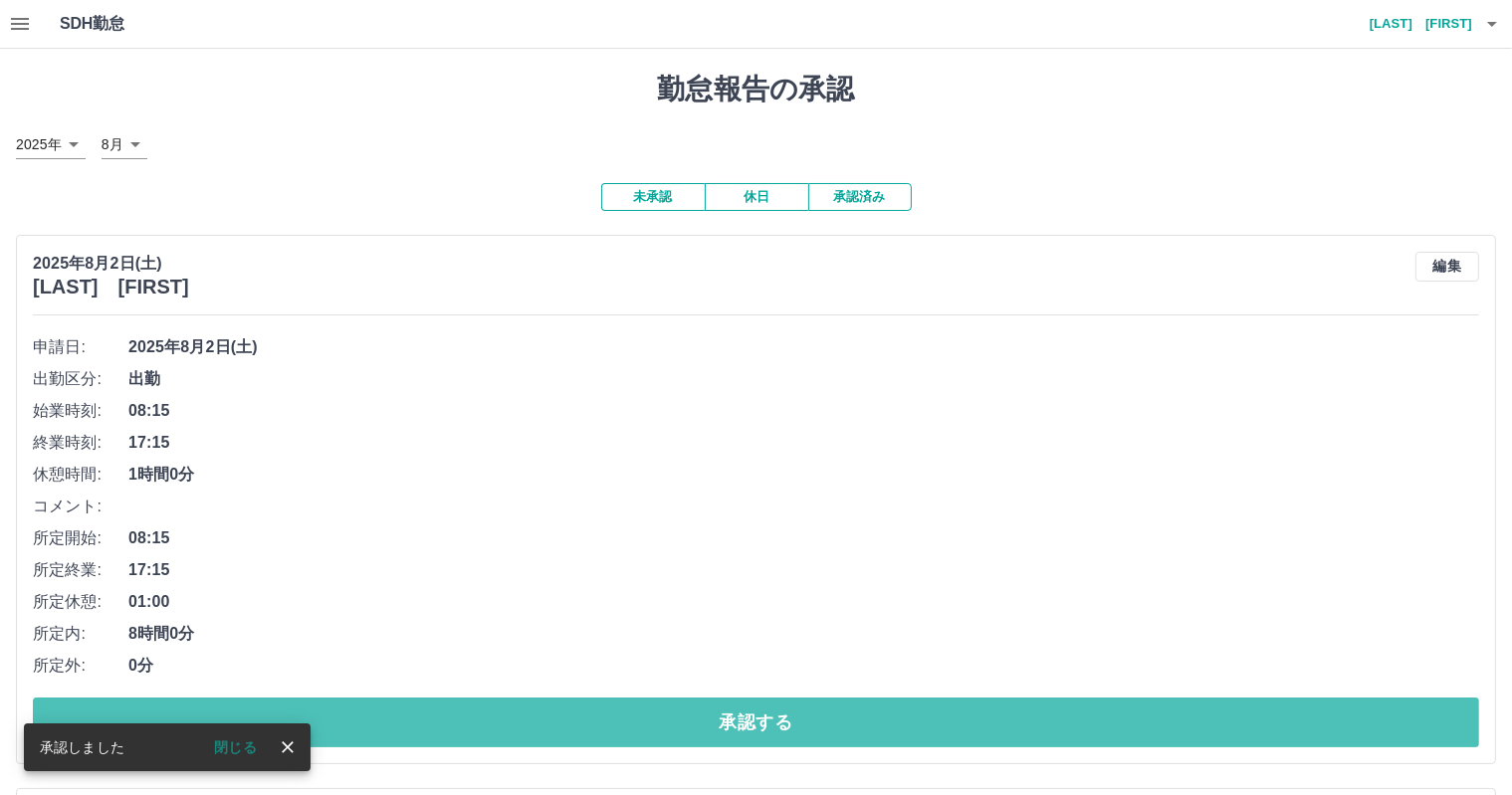 click on "承認する" at bounding box center (756, 722) 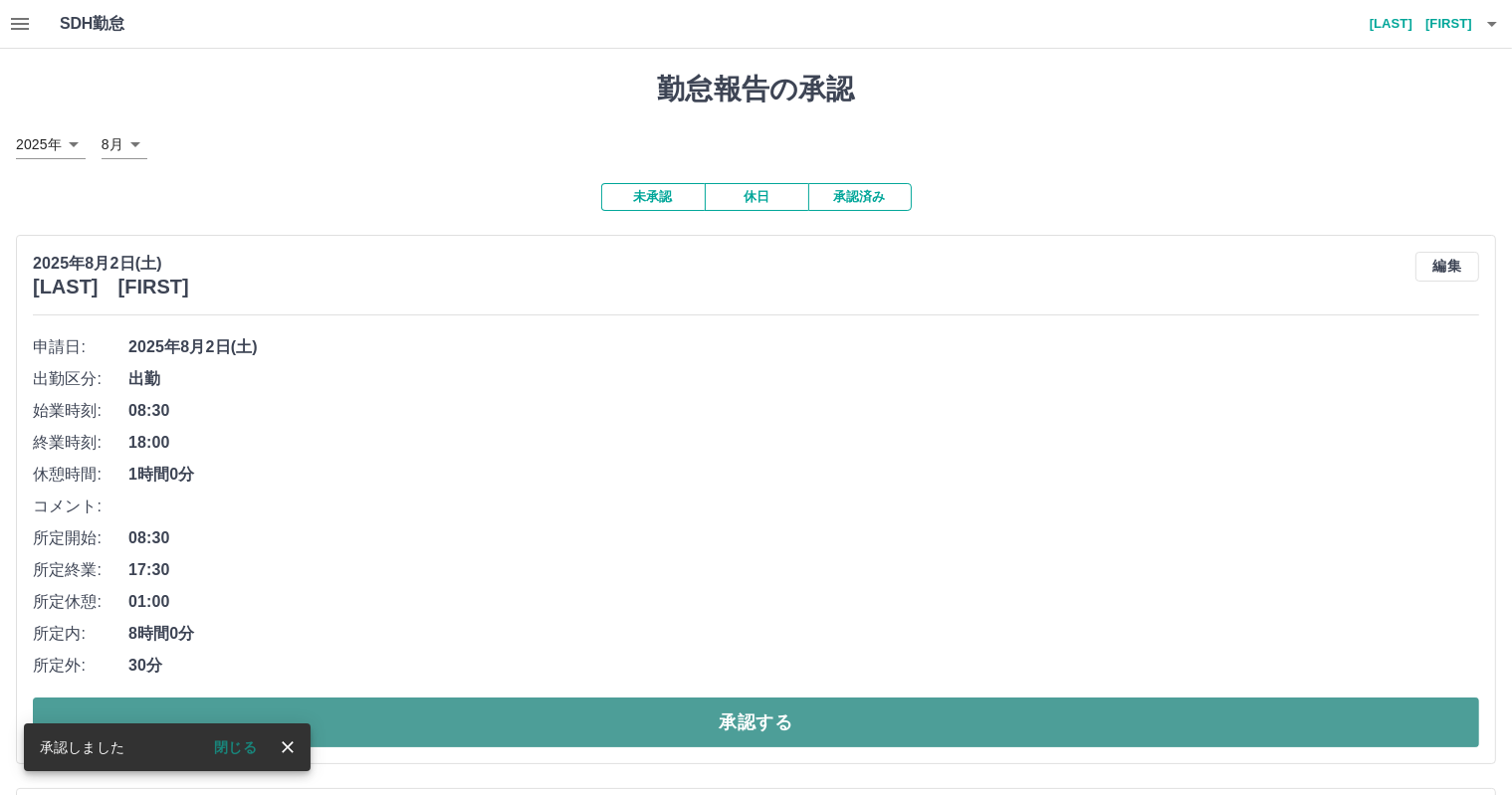 click on "承認する" at bounding box center (756, 722) 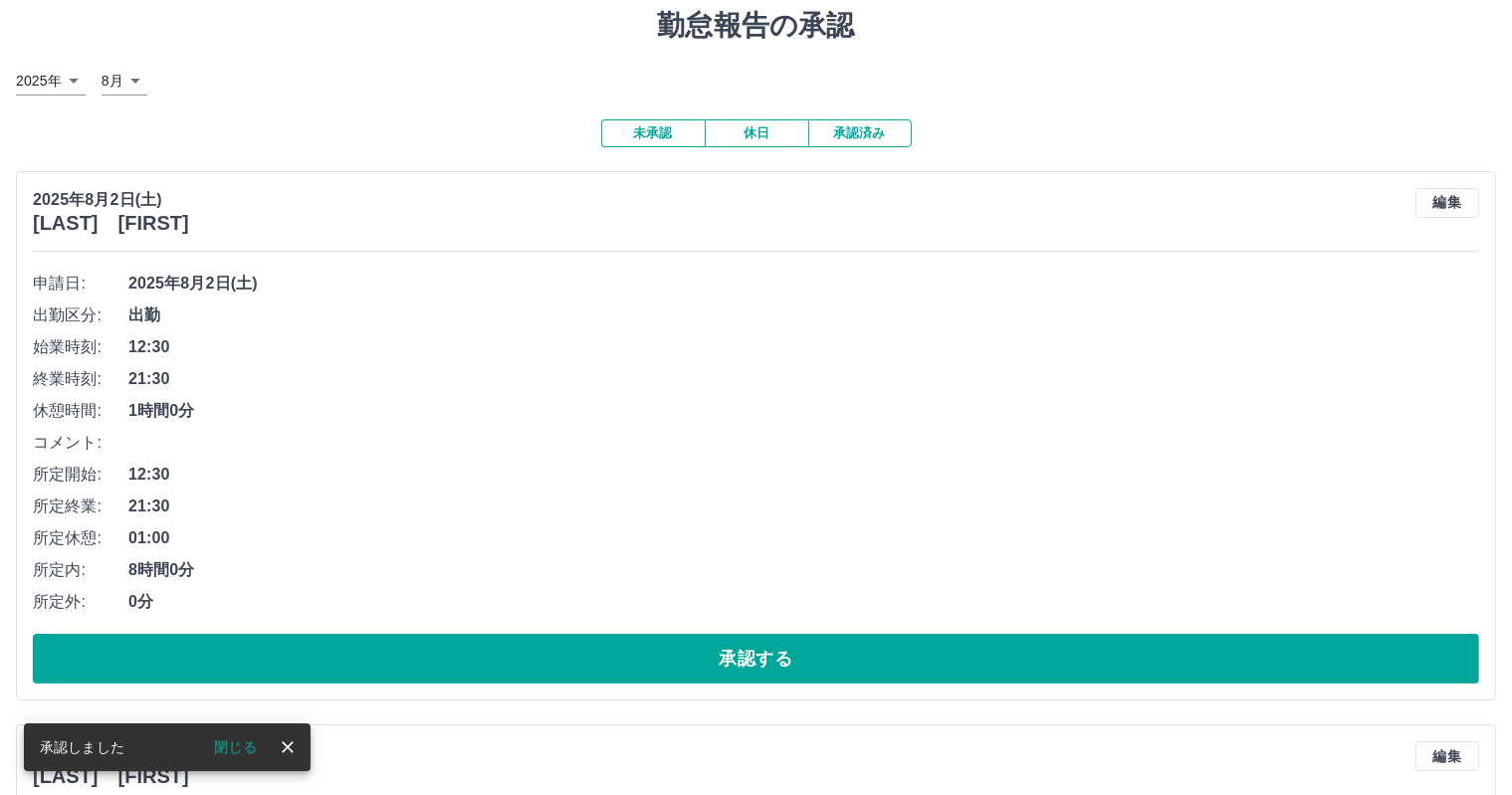 scroll, scrollTop: 99, scrollLeft: 0, axis: vertical 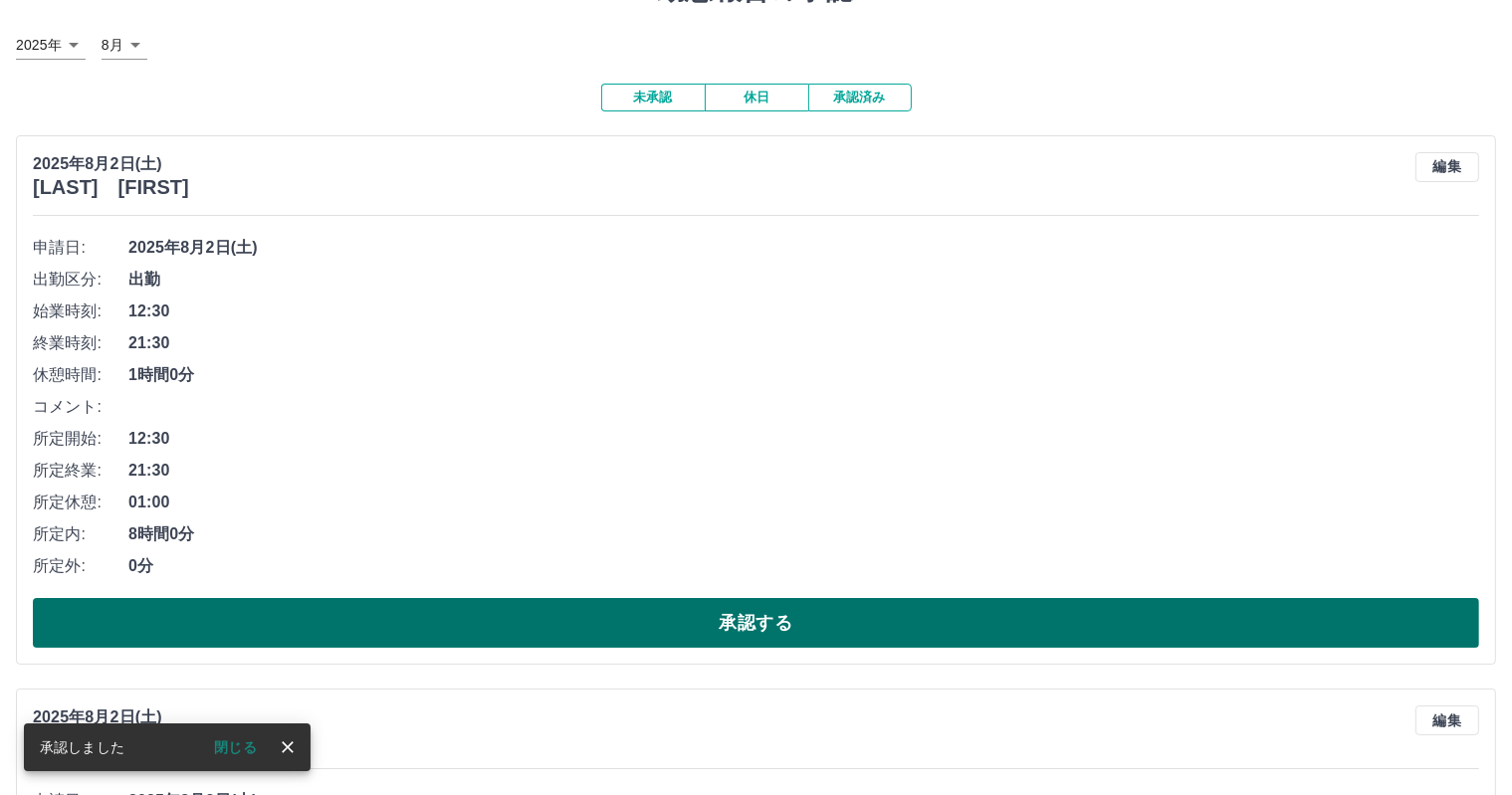 click on "承認する" at bounding box center (756, 623) 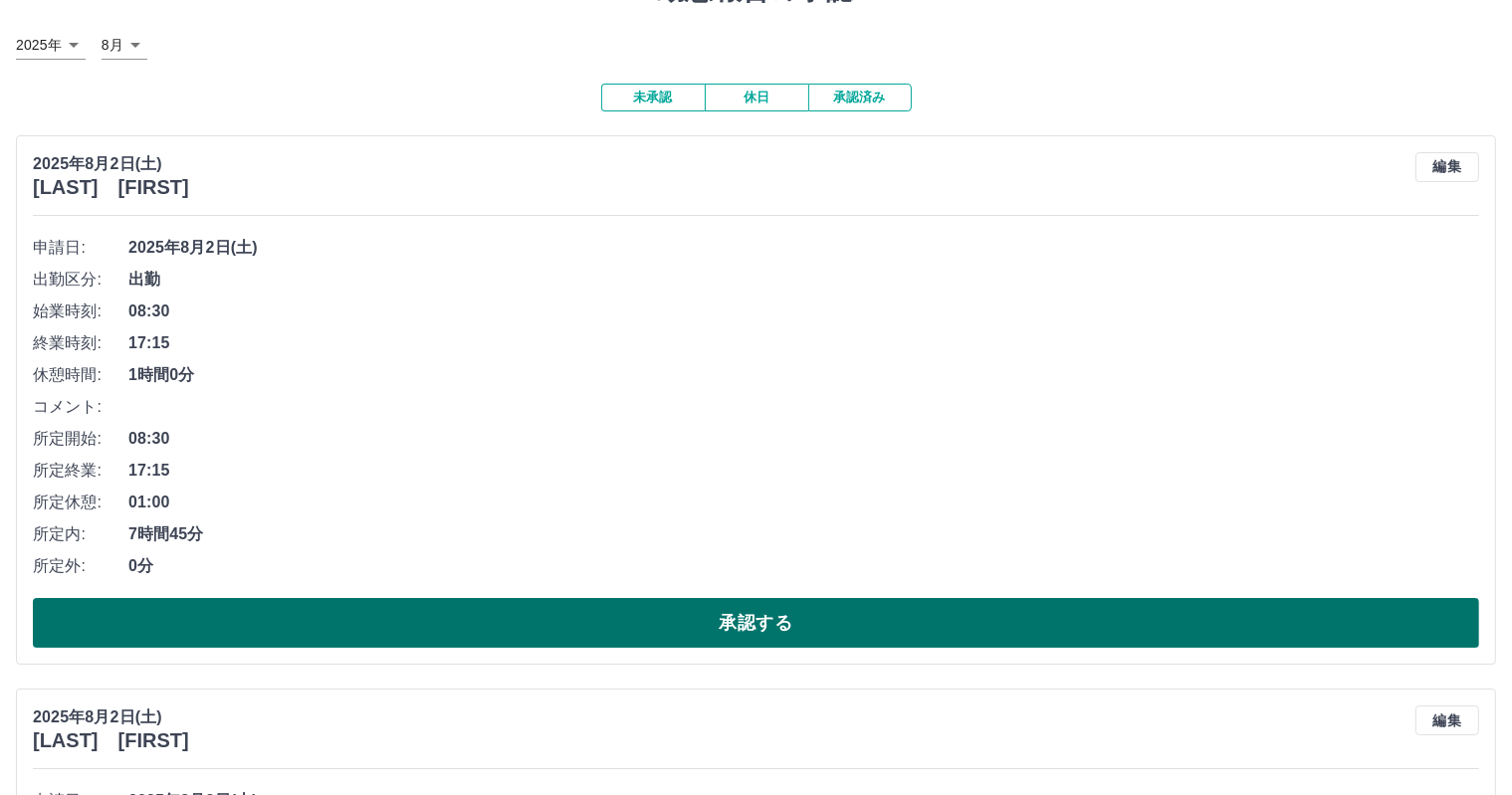 click on "承認する" at bounding box center [756, 623] 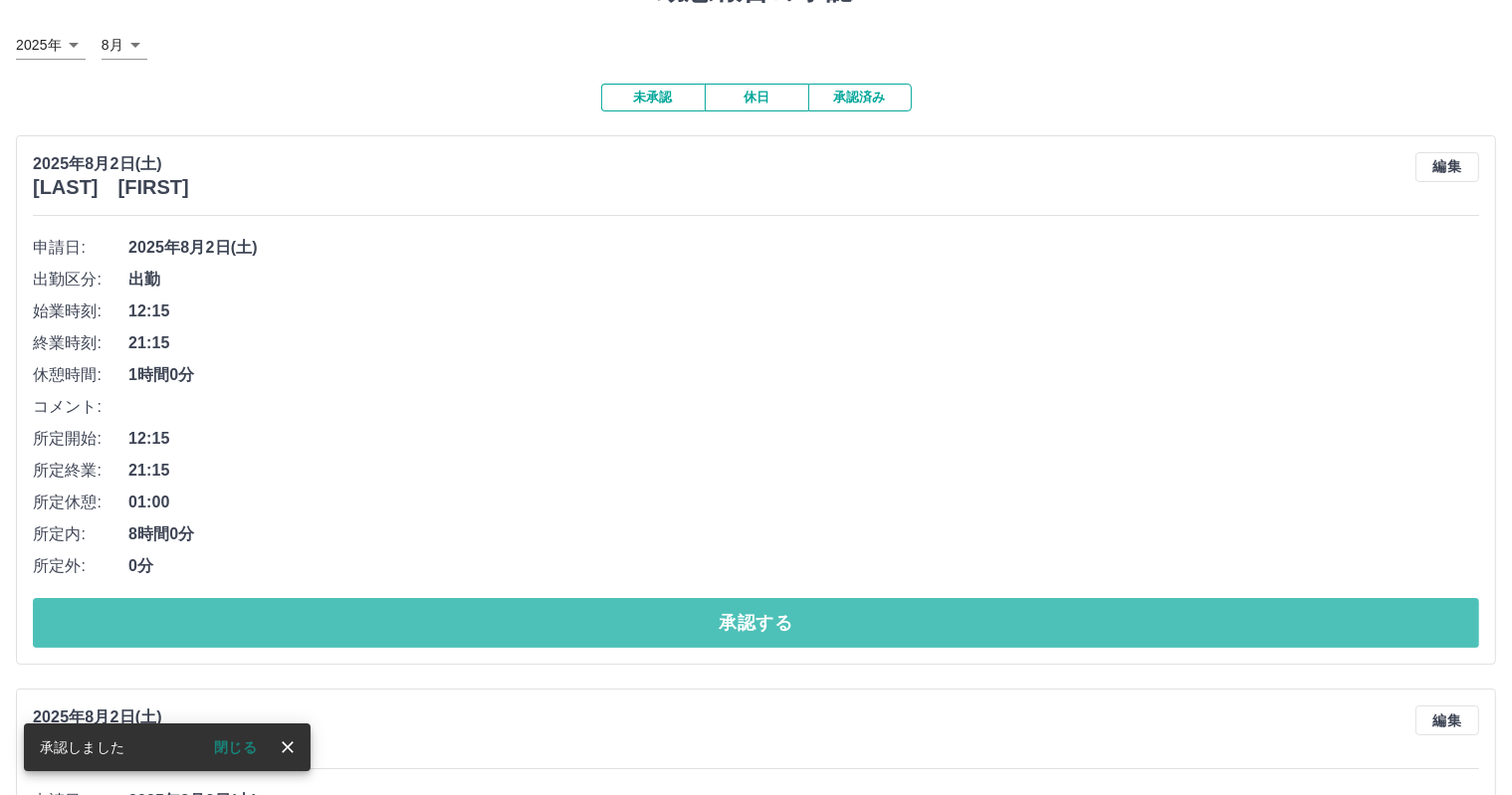 click on "承認する" at bounding box center (756, 623) 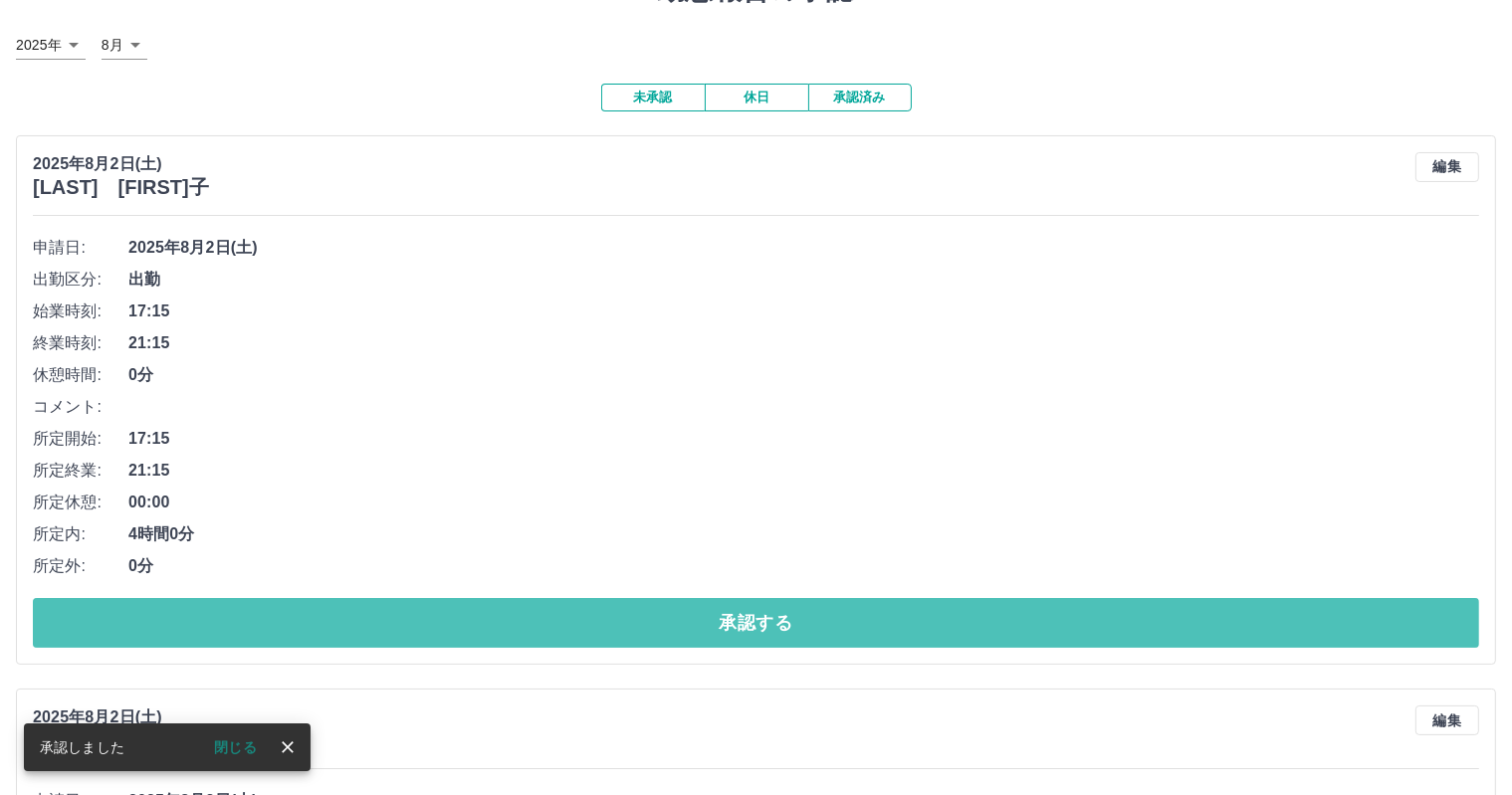 click on "承認する" at bounding box center [756, 623] 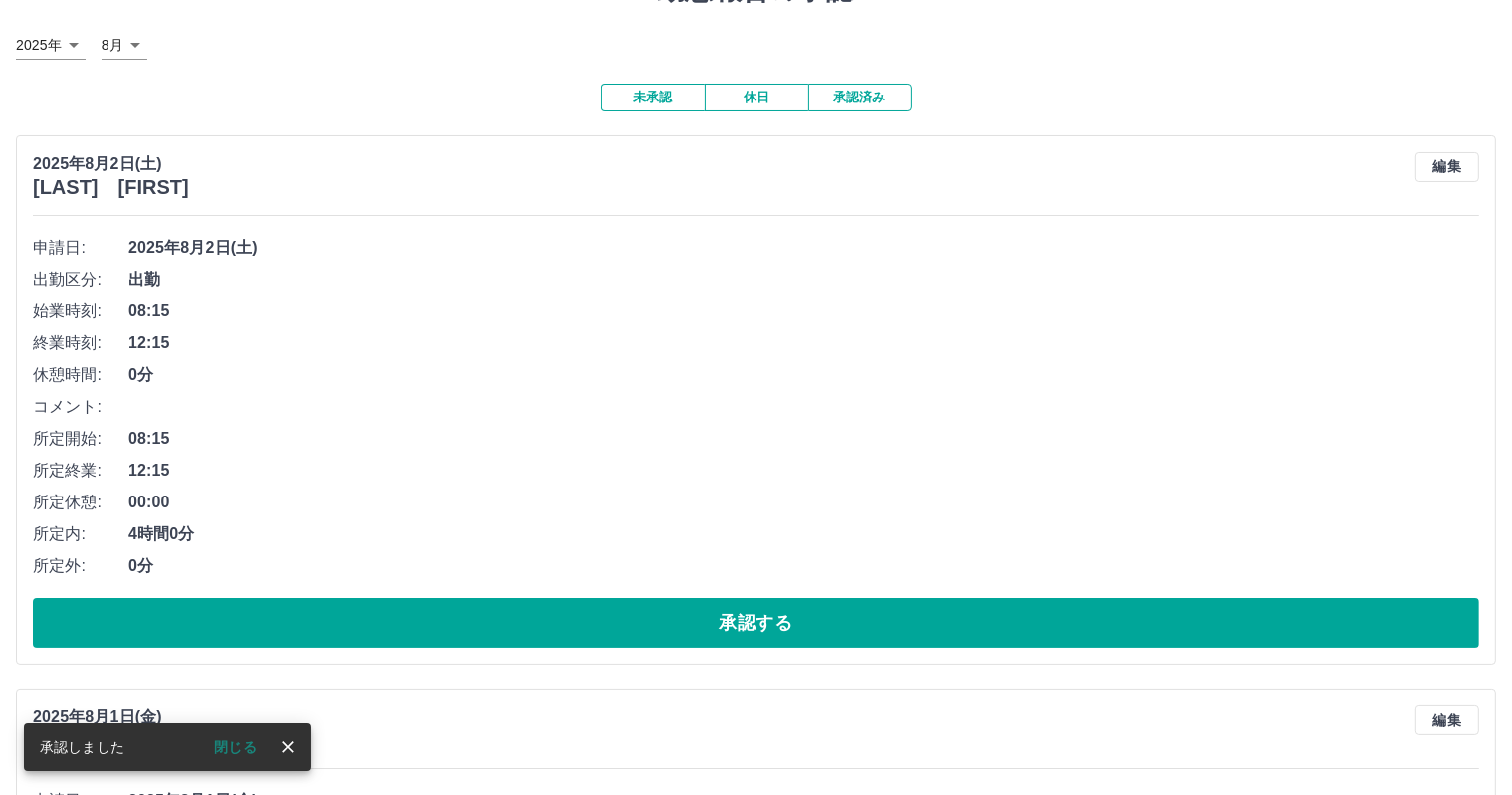 click on "承認する" at bounding box center (756, 623) 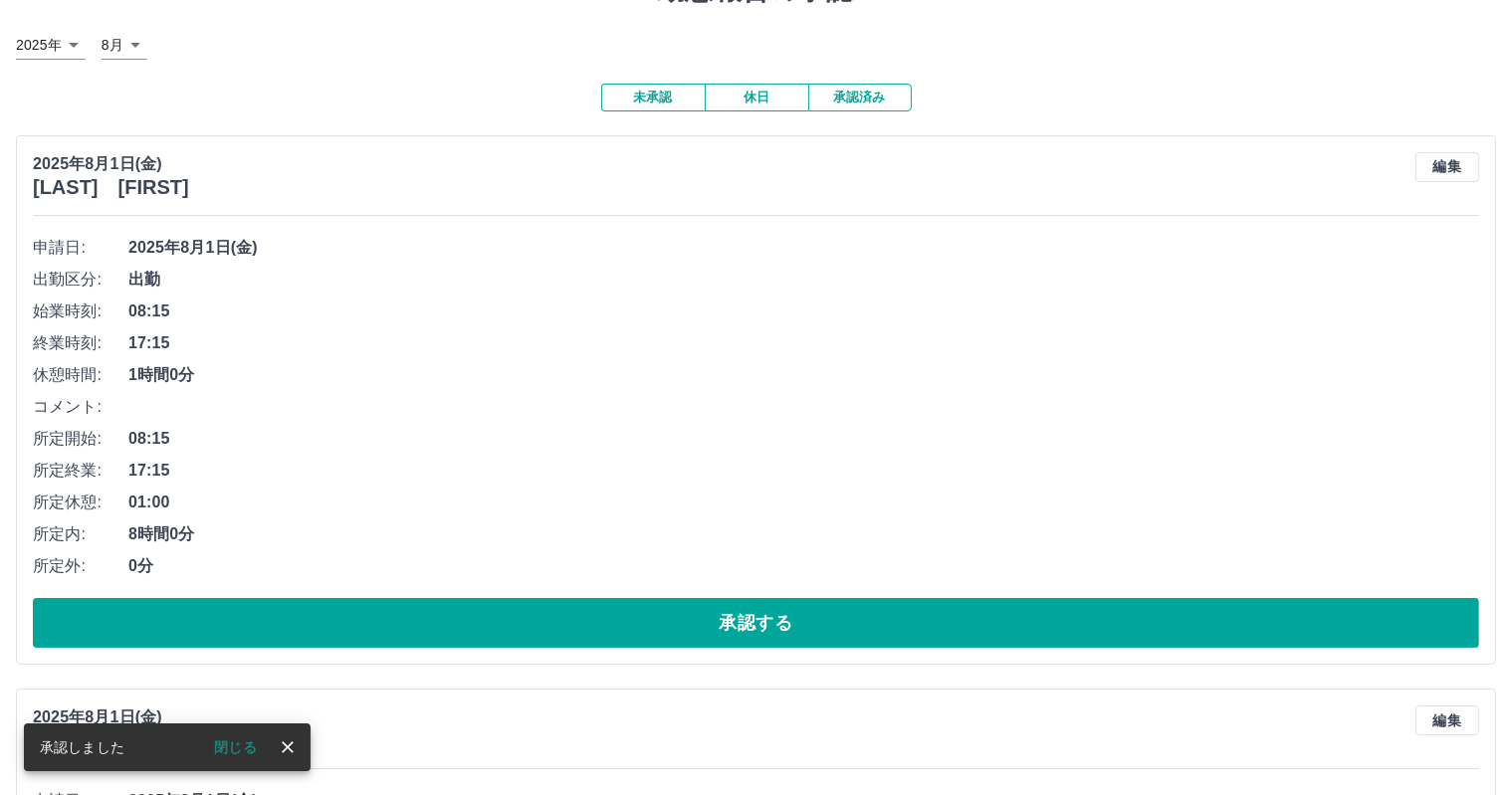 click on "承認する" at bounding box center (756, 623) 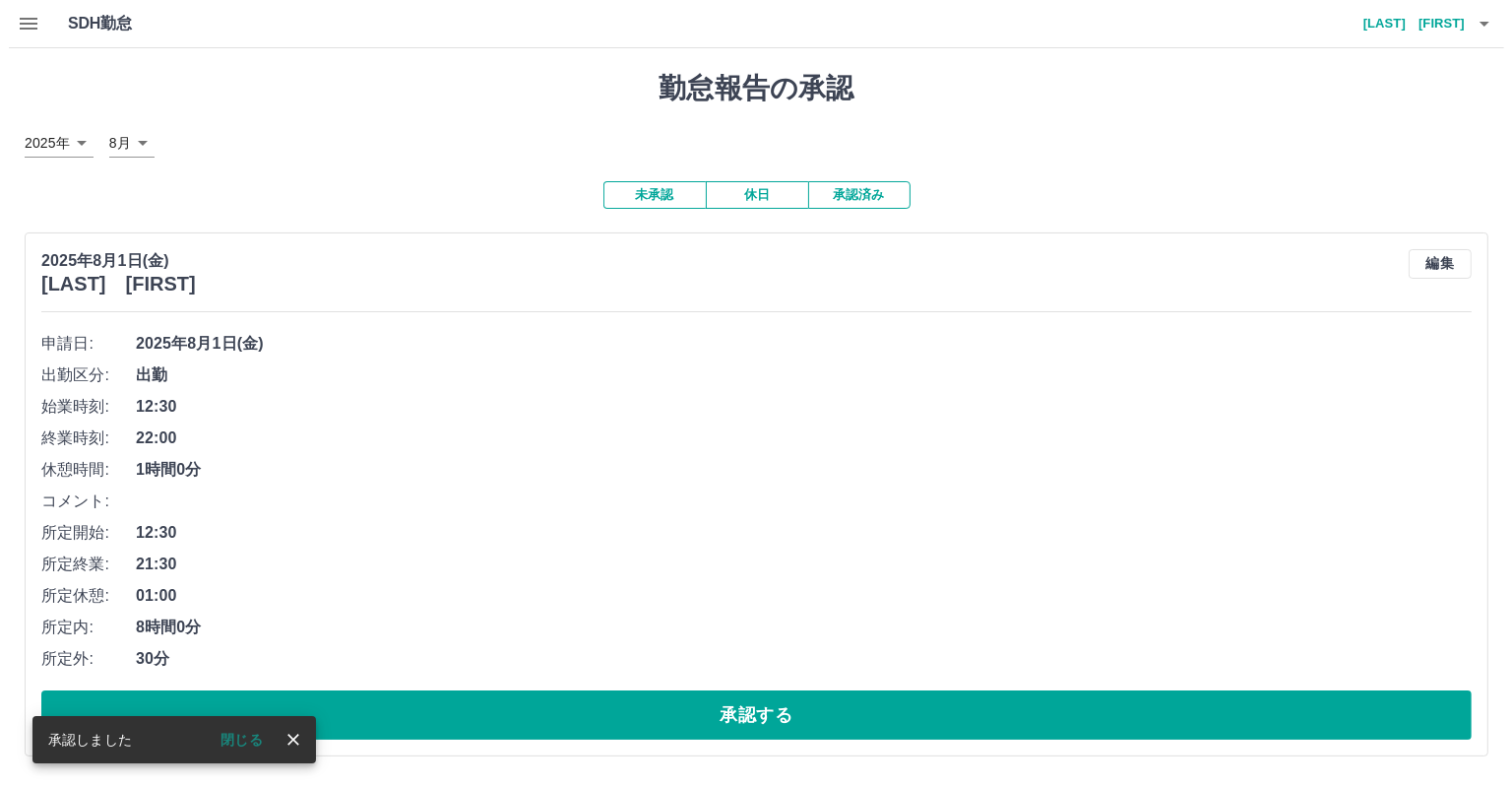 scroll, scrollTop: 0, scrollLeft: 0, axis: both 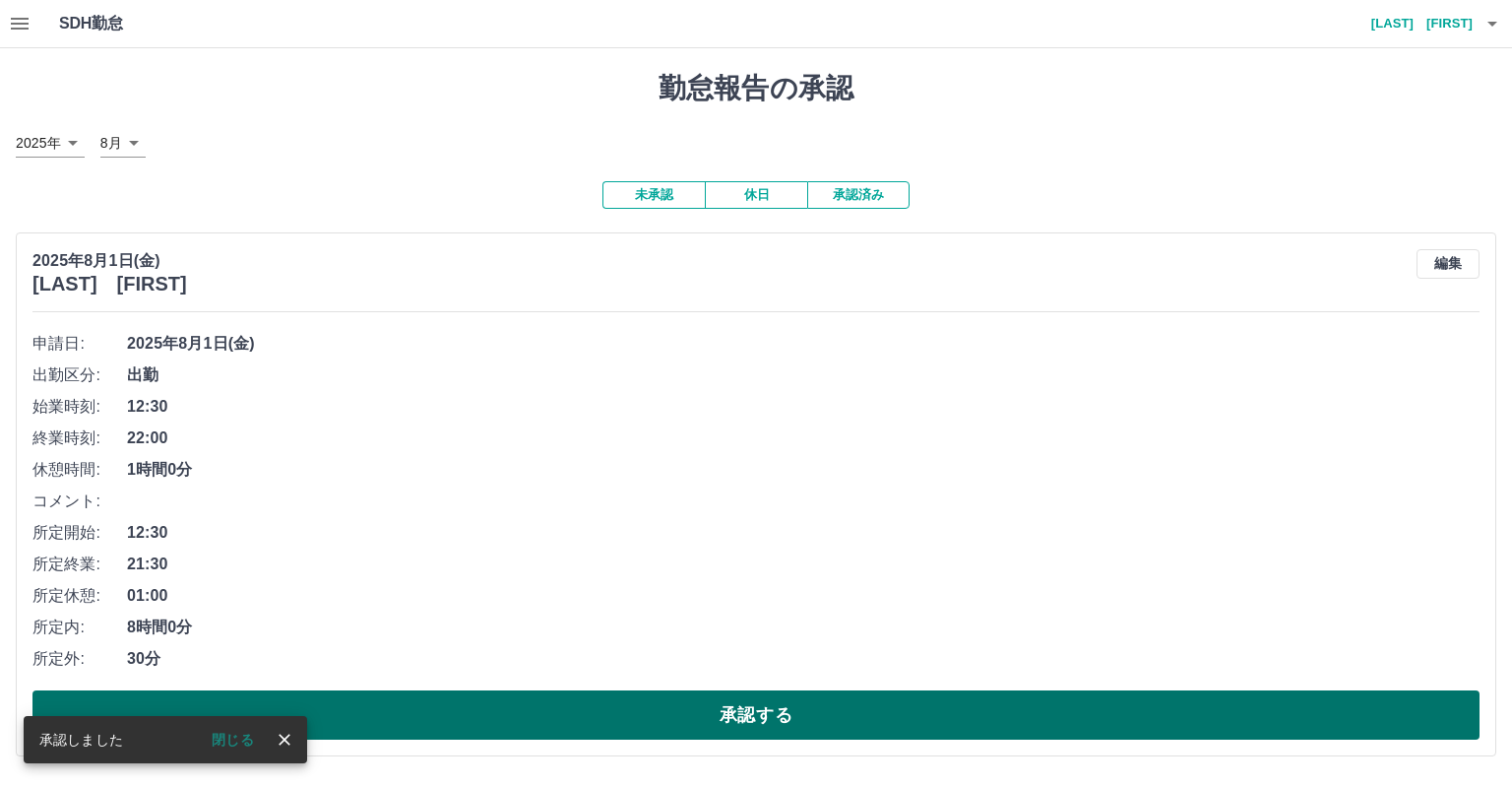 click on "承認する" at bounding box center (756, 715) 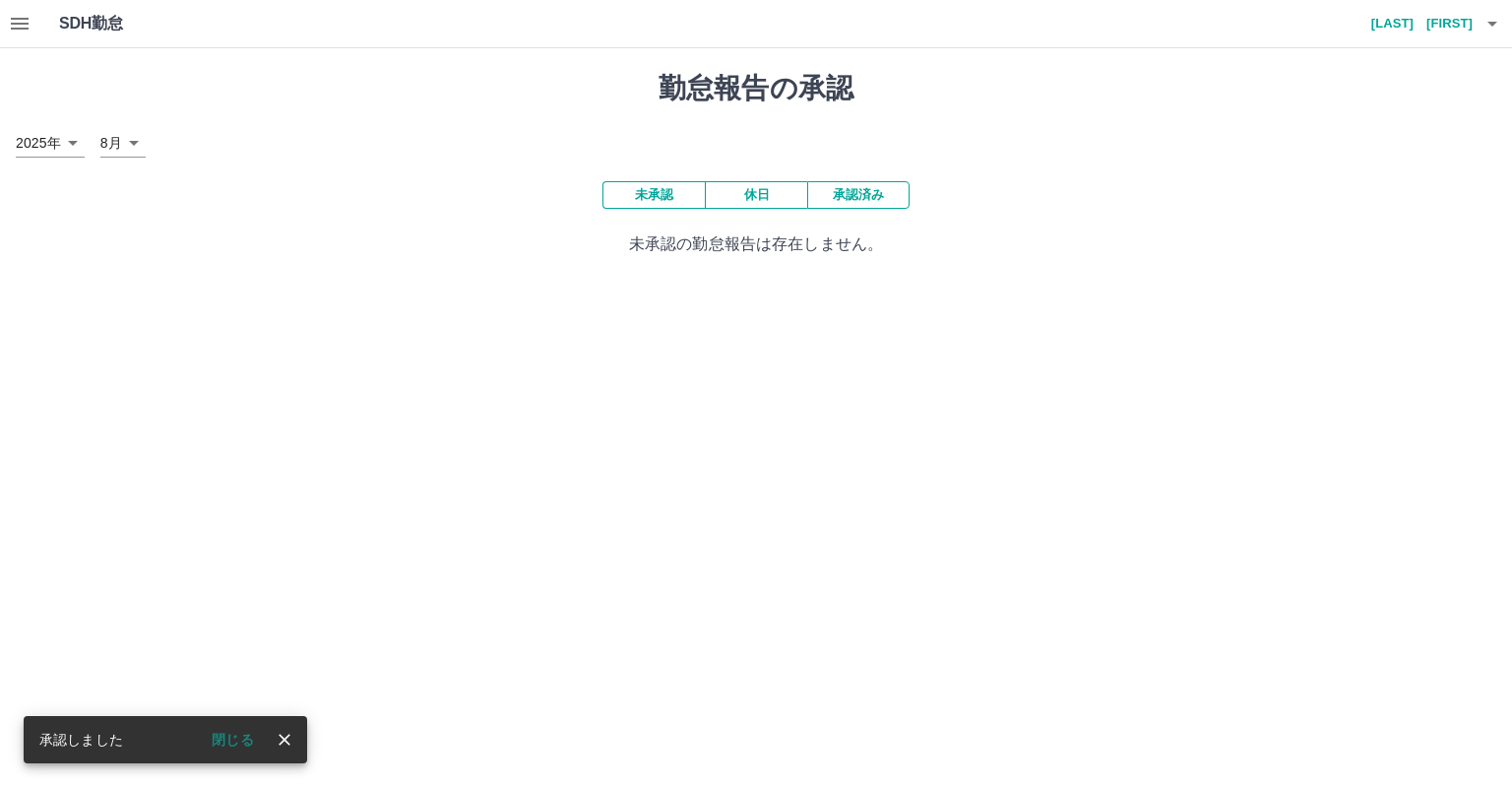 click on "SDH勤怠 [LAST] [FIRST] 承認しました 閉じる 勤怠報告の承認 2025年 **** 8月 * 未承認 休日 承認済み 未承認の勤怠報告は存在しません。 SDH勤怠" at bounding box center [756, 140] 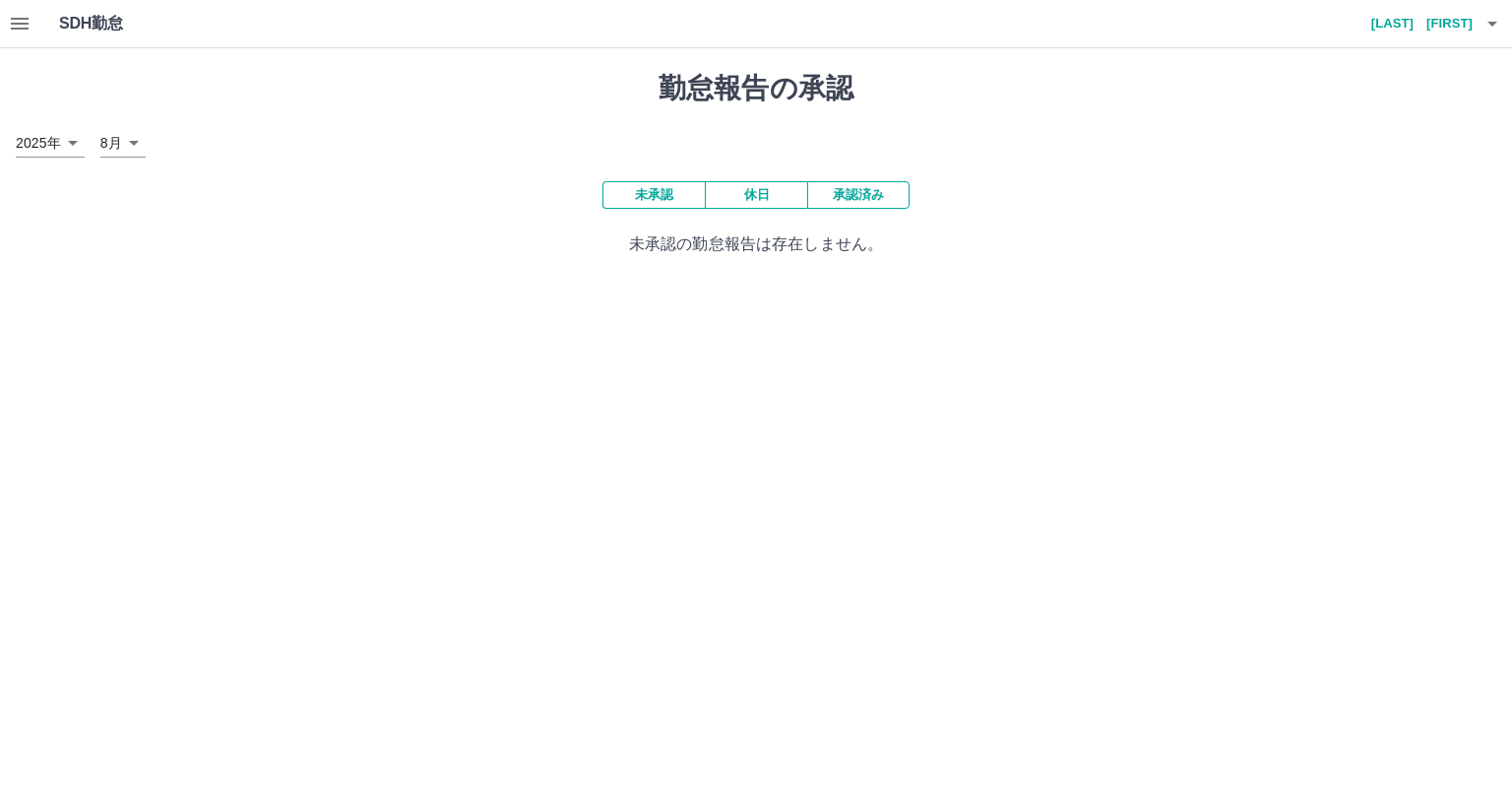 click on "SDH勤怠 [LAST] [FIRST] 勤怠報告の承認 2025年 **** 8月 * 未承認 休日 承認済み 未承認の勤怠報告は存在しません。 SDH勤怠" at bounding box center [756, 140] 